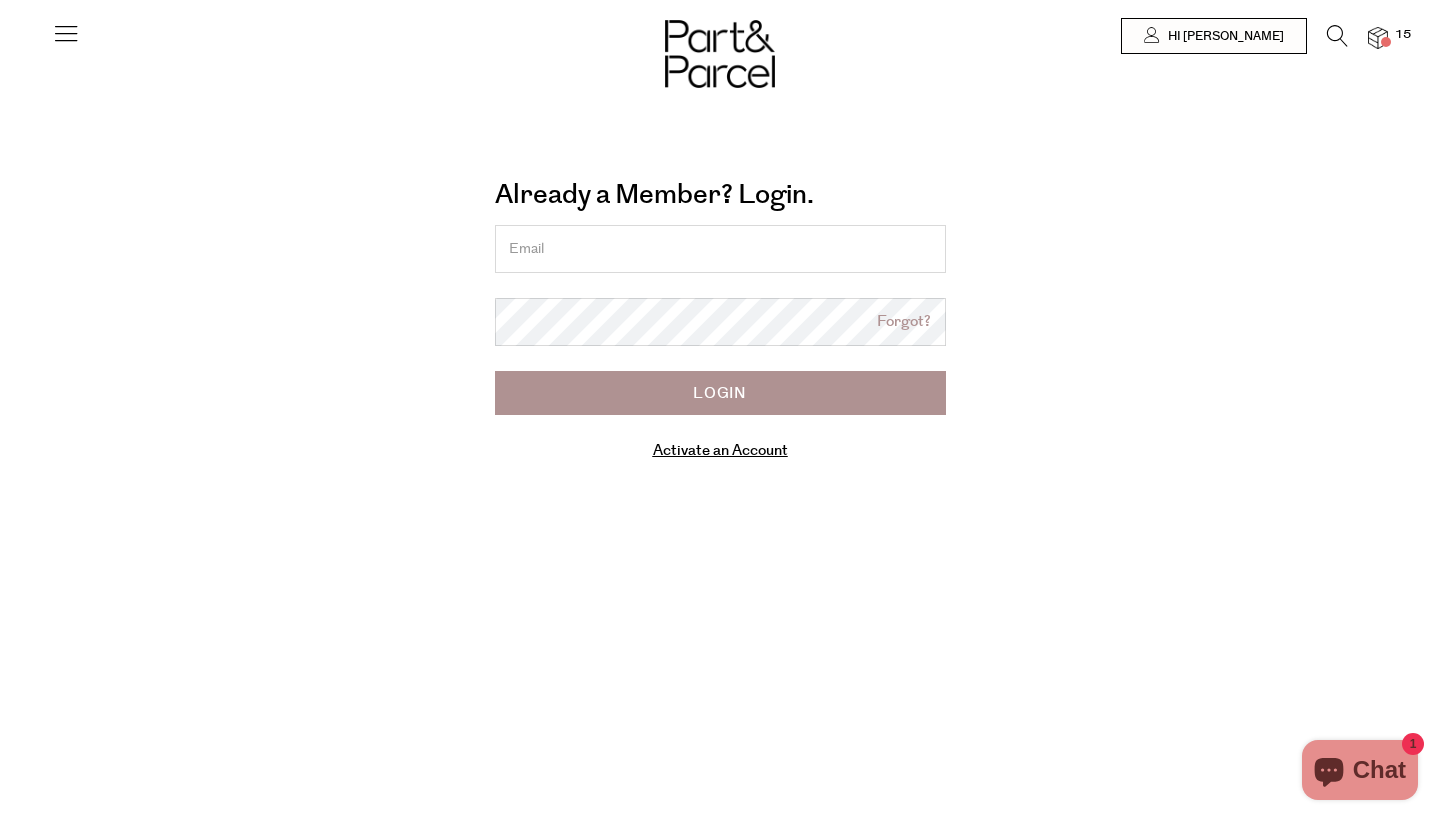 scroll, scrollTop: 0, scrollLeft: 0, axis: both 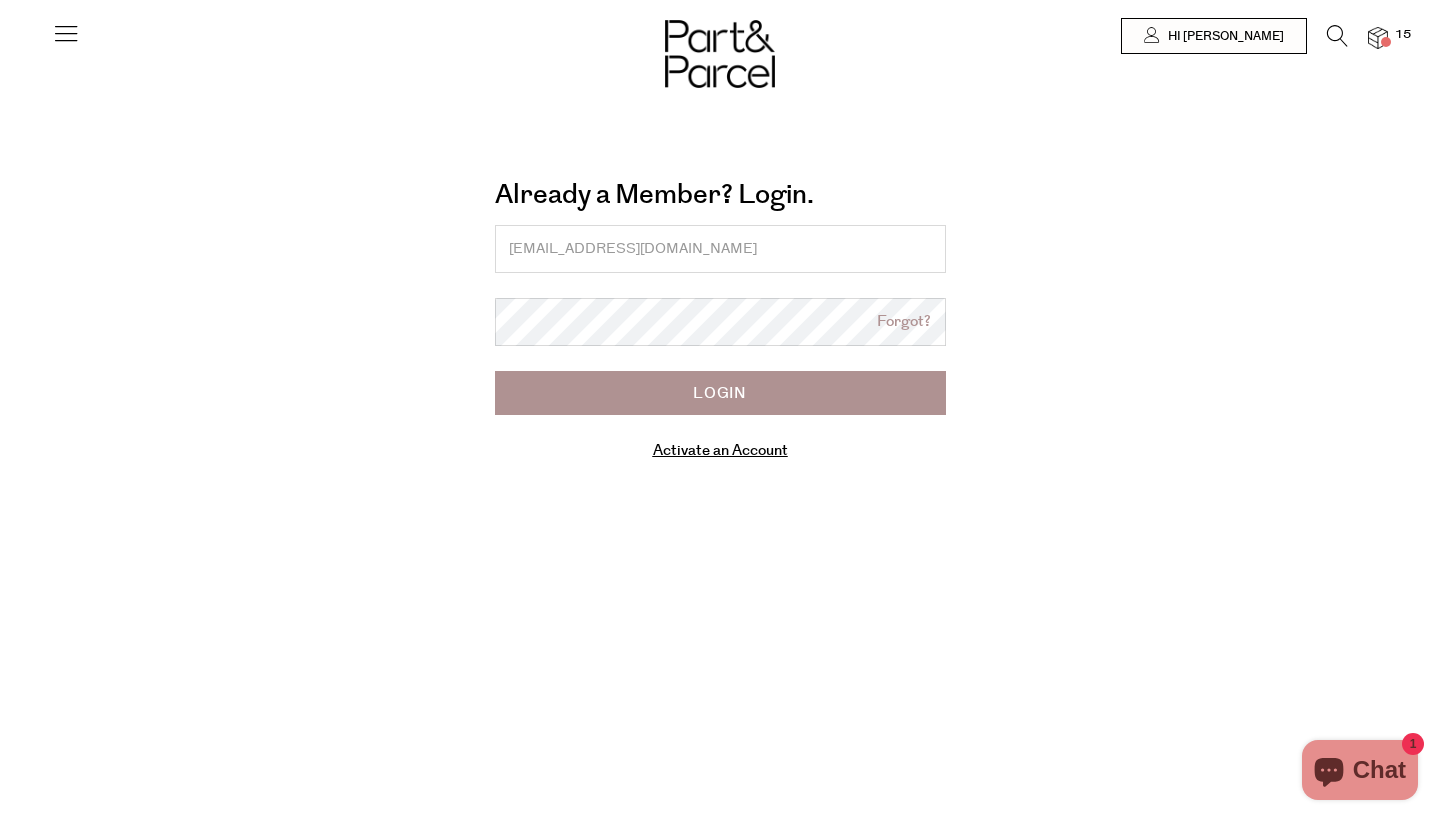 click on "Login" at bounding box center (720, 393) 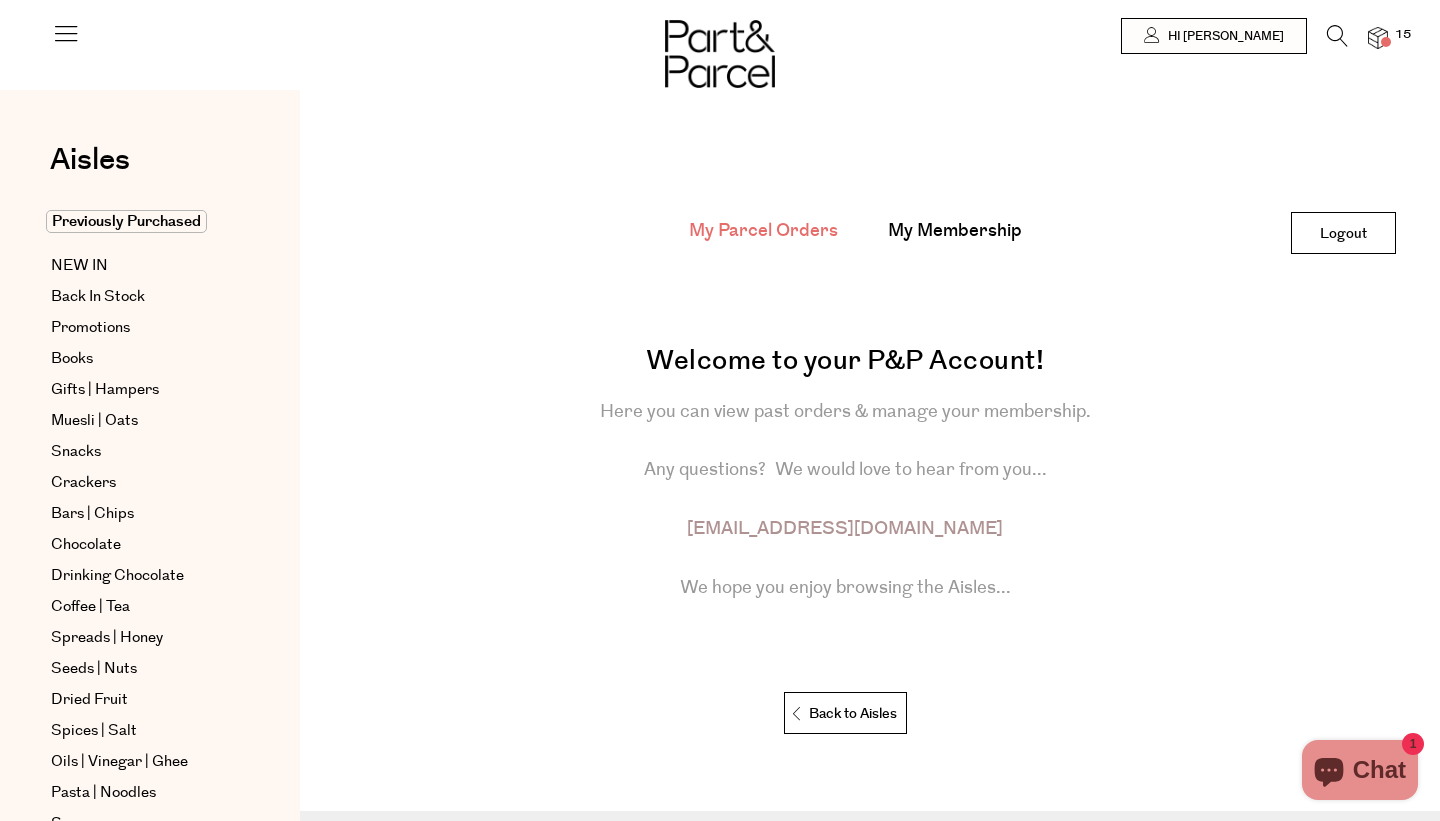 scroll, scrollTop: 0, scrollLeft: 0, axis: both 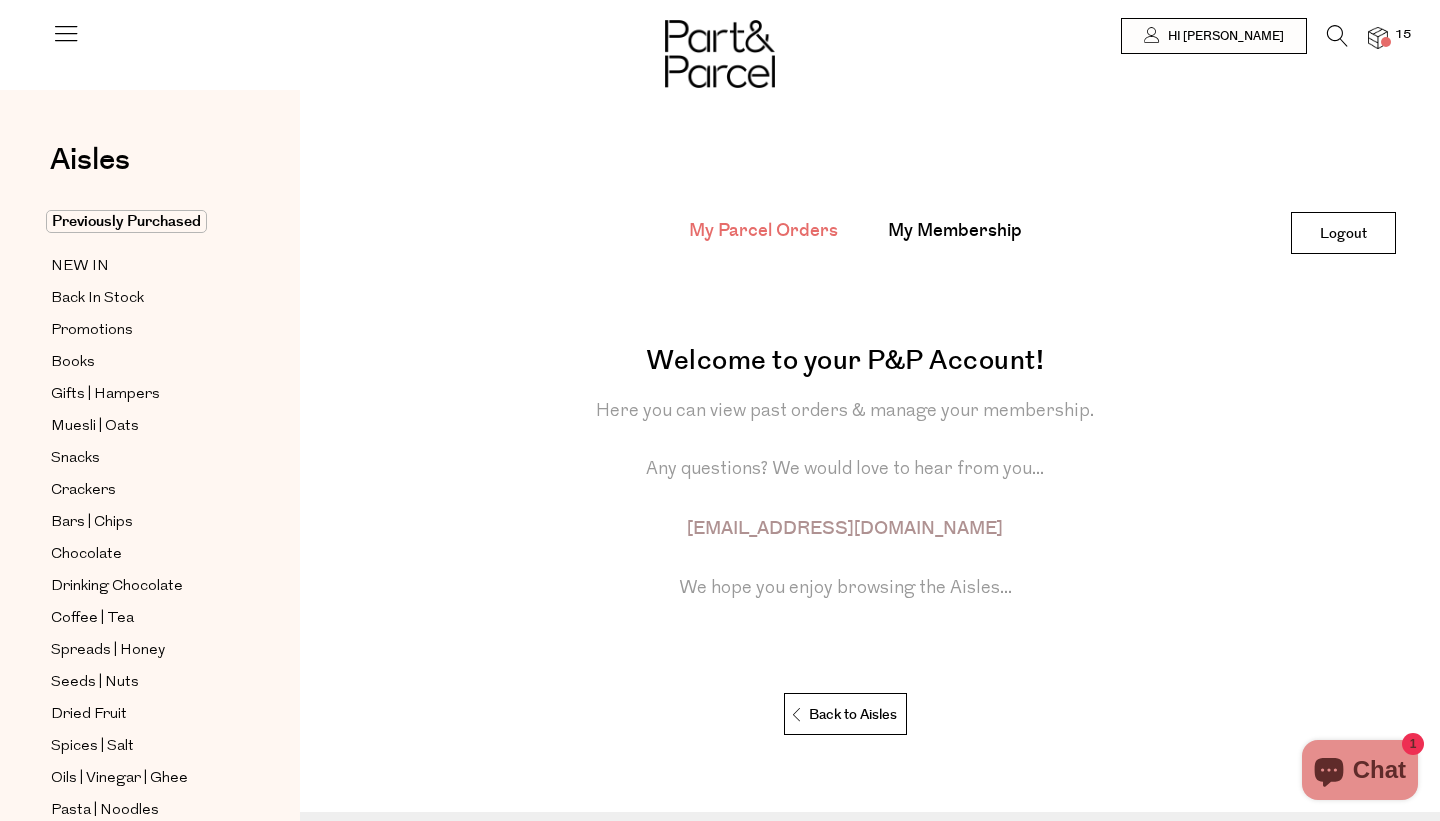 click at bounding box center [1386, 42] 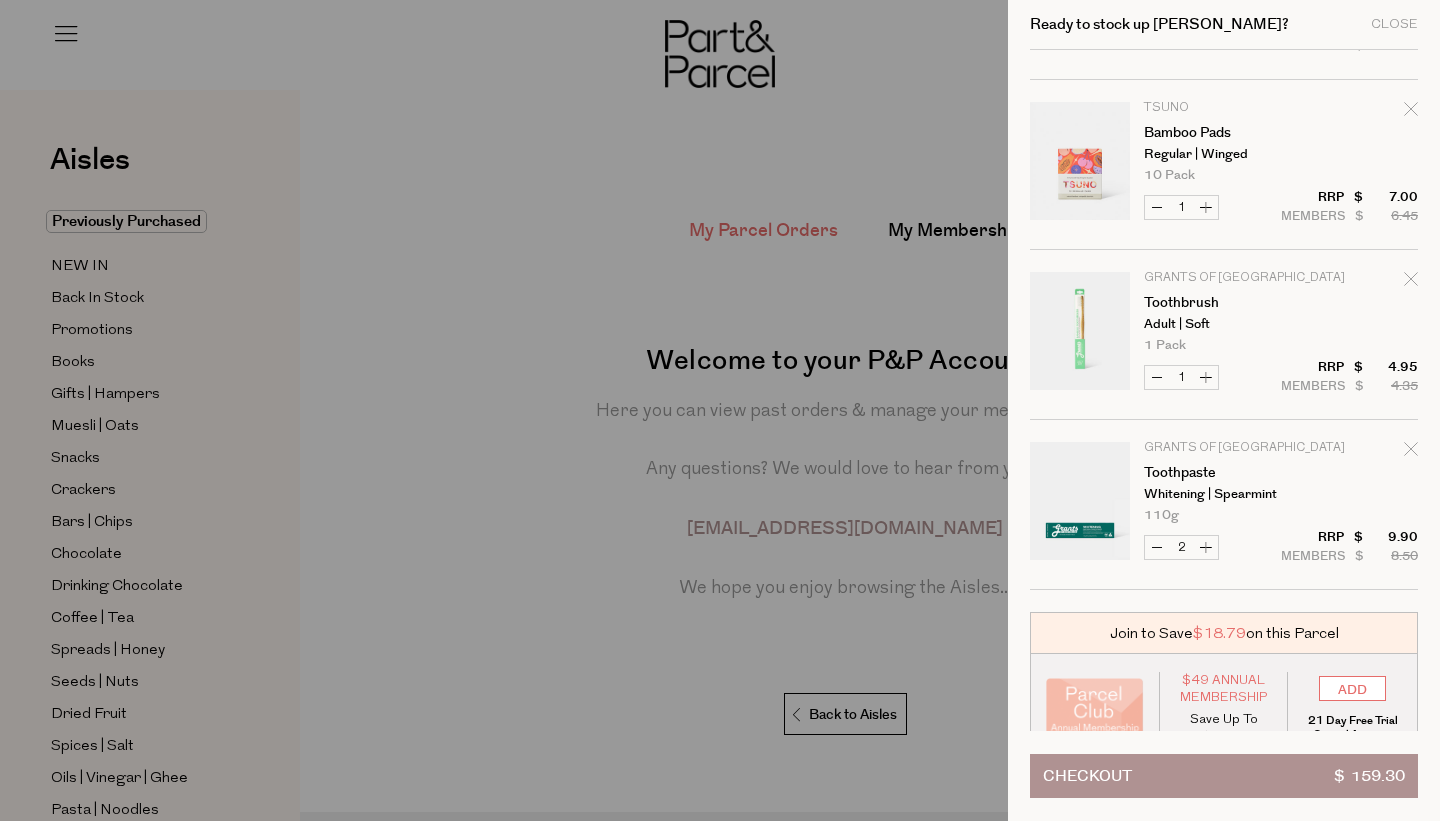 scroll, scrollTop: 1873, scrollLeft: 0, axis: vertical 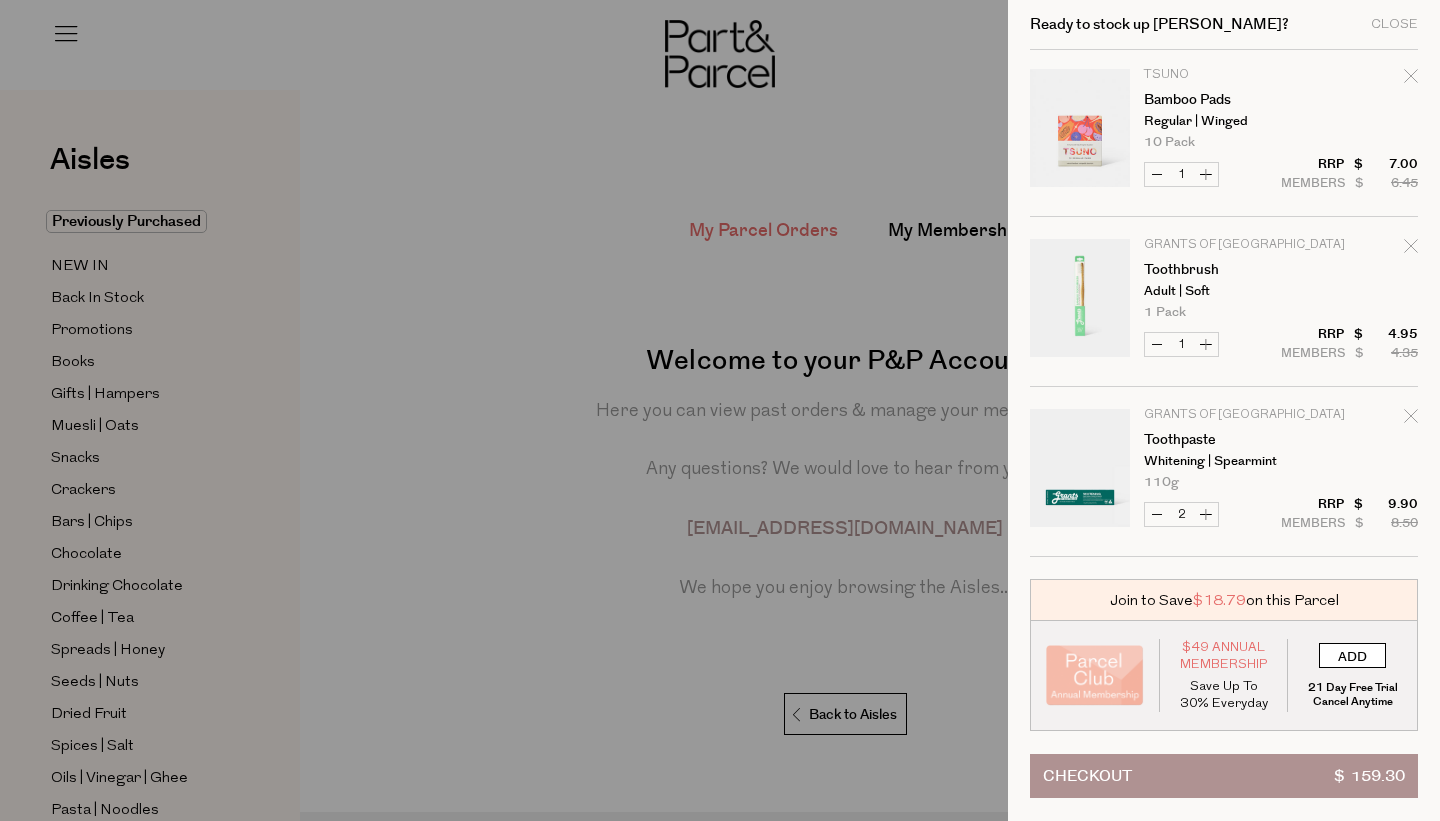 click on "ADD" at bounding box center [1352, 655] 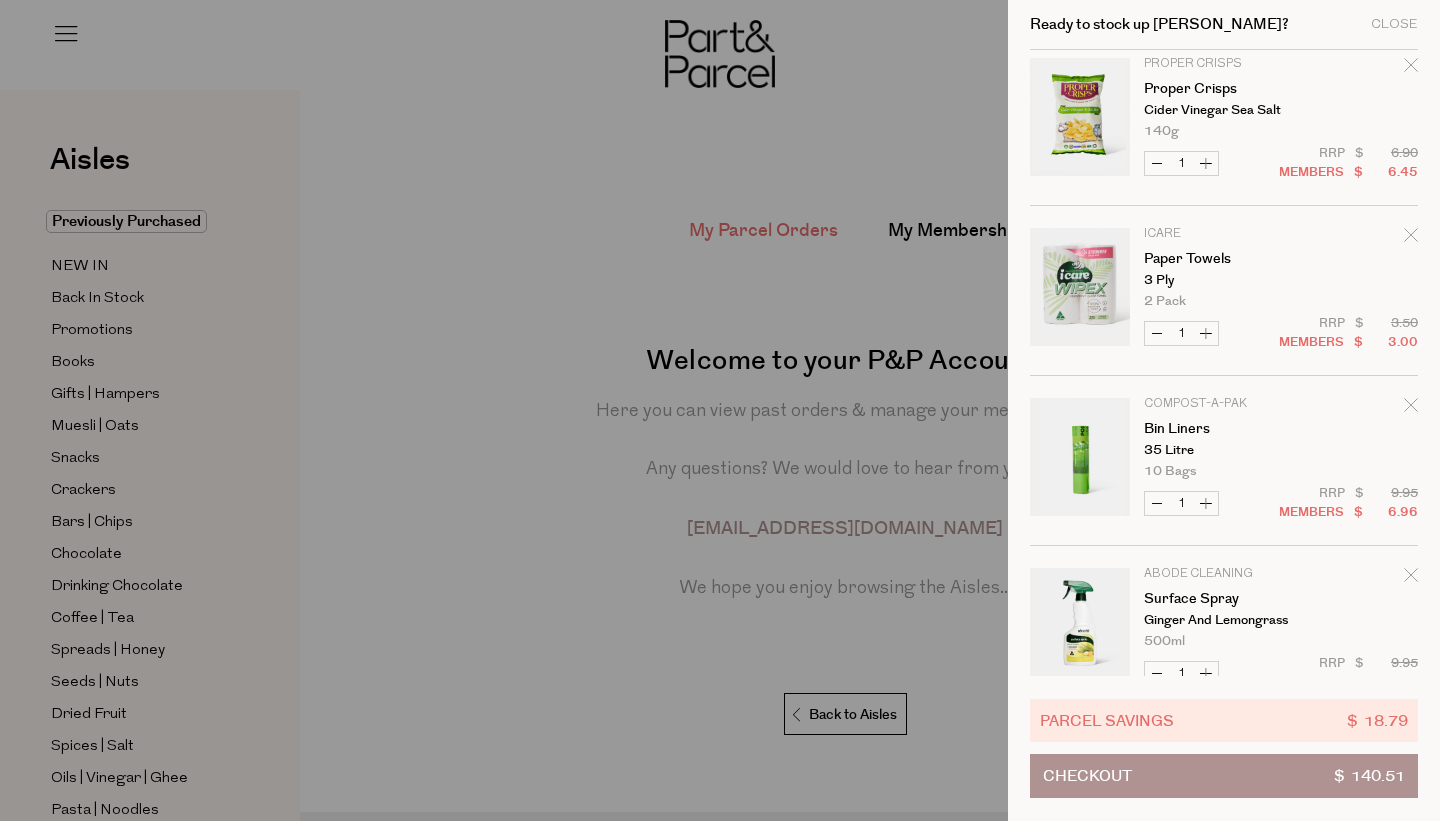 scroll, scrollTop: 0, scrollLeft: 0, axis: both 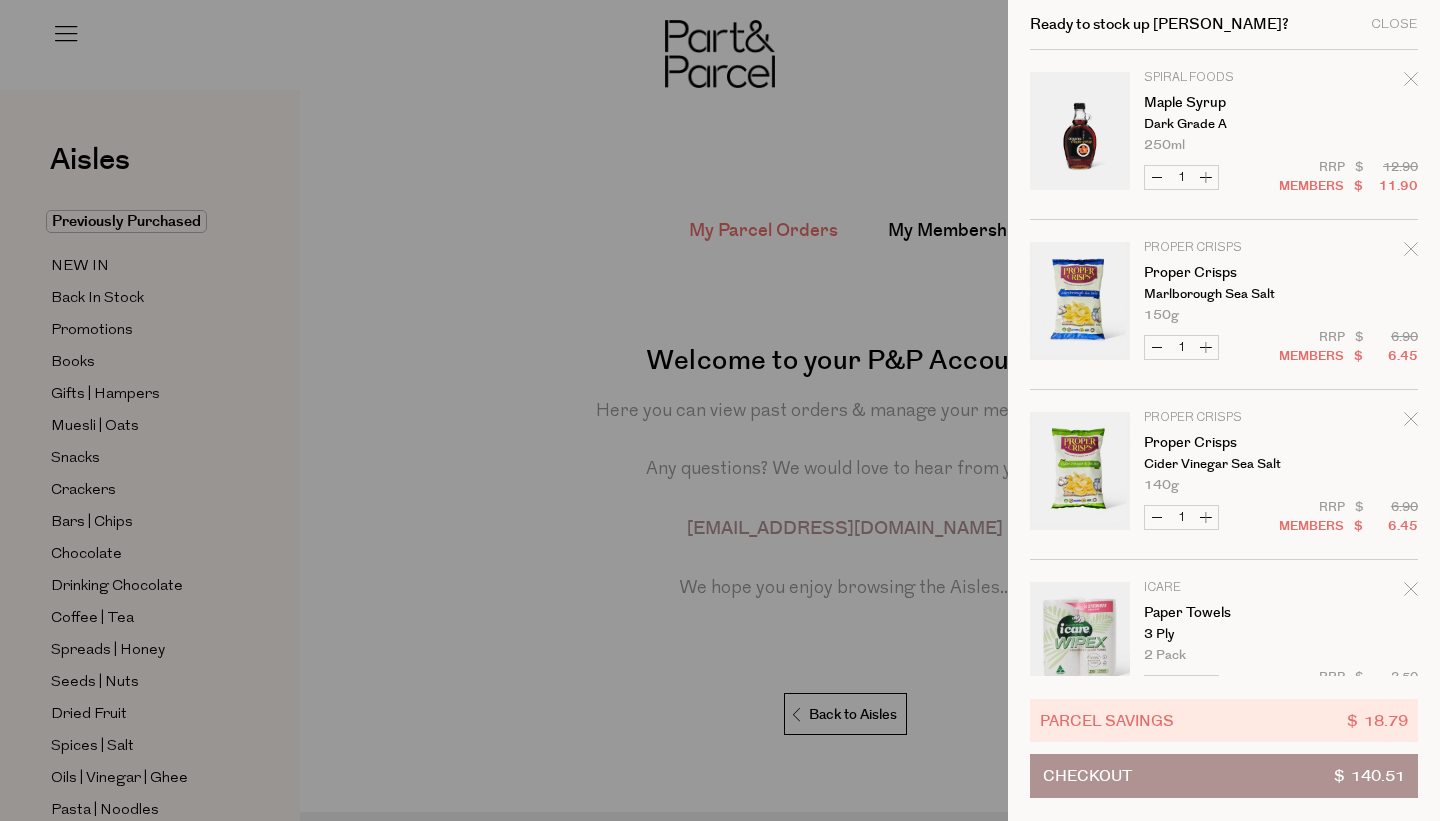 click at bounding box center (720, 410) 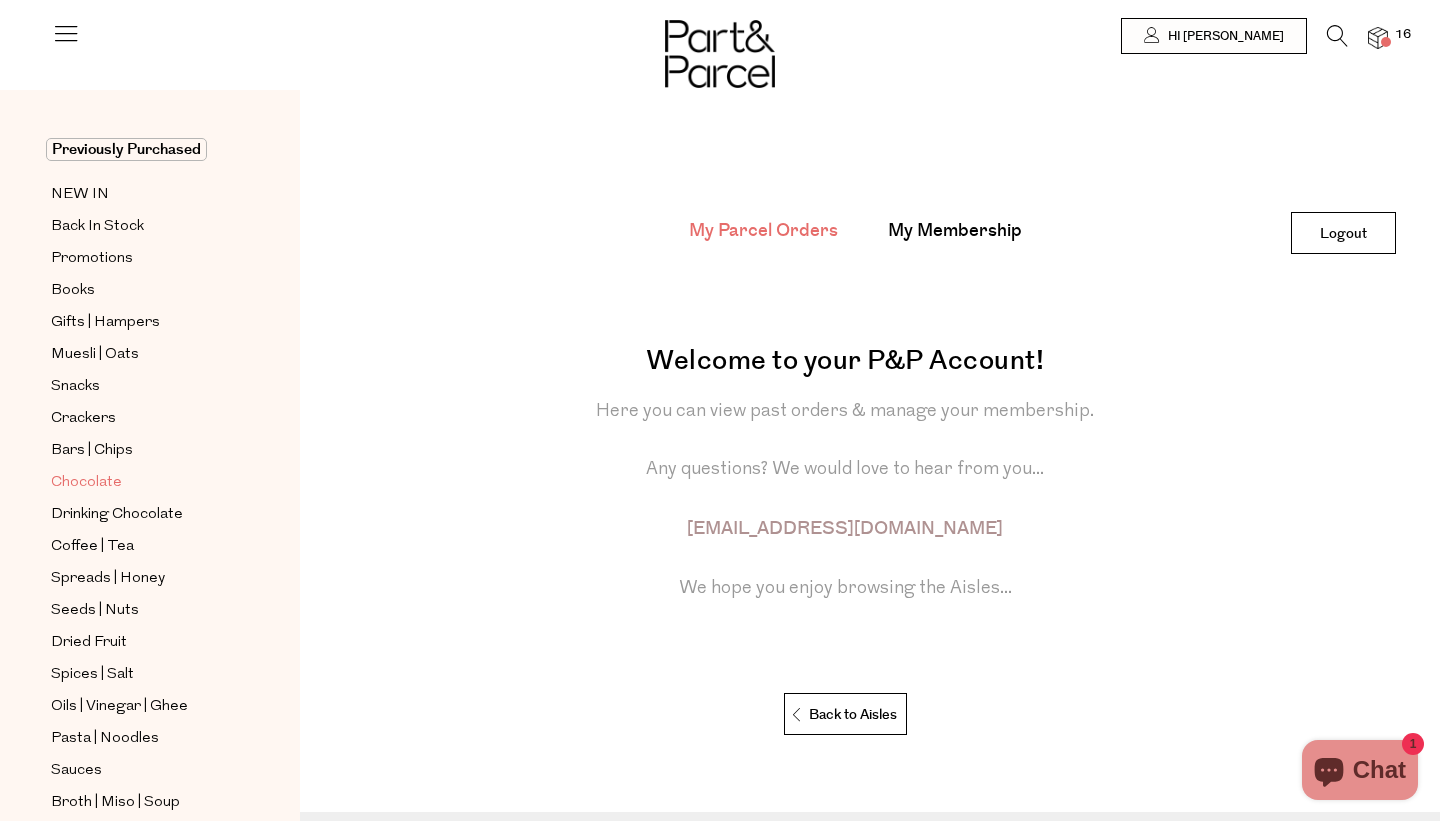 scroll, scrollTop: 77, scrollLeft: 0, axis: vertical 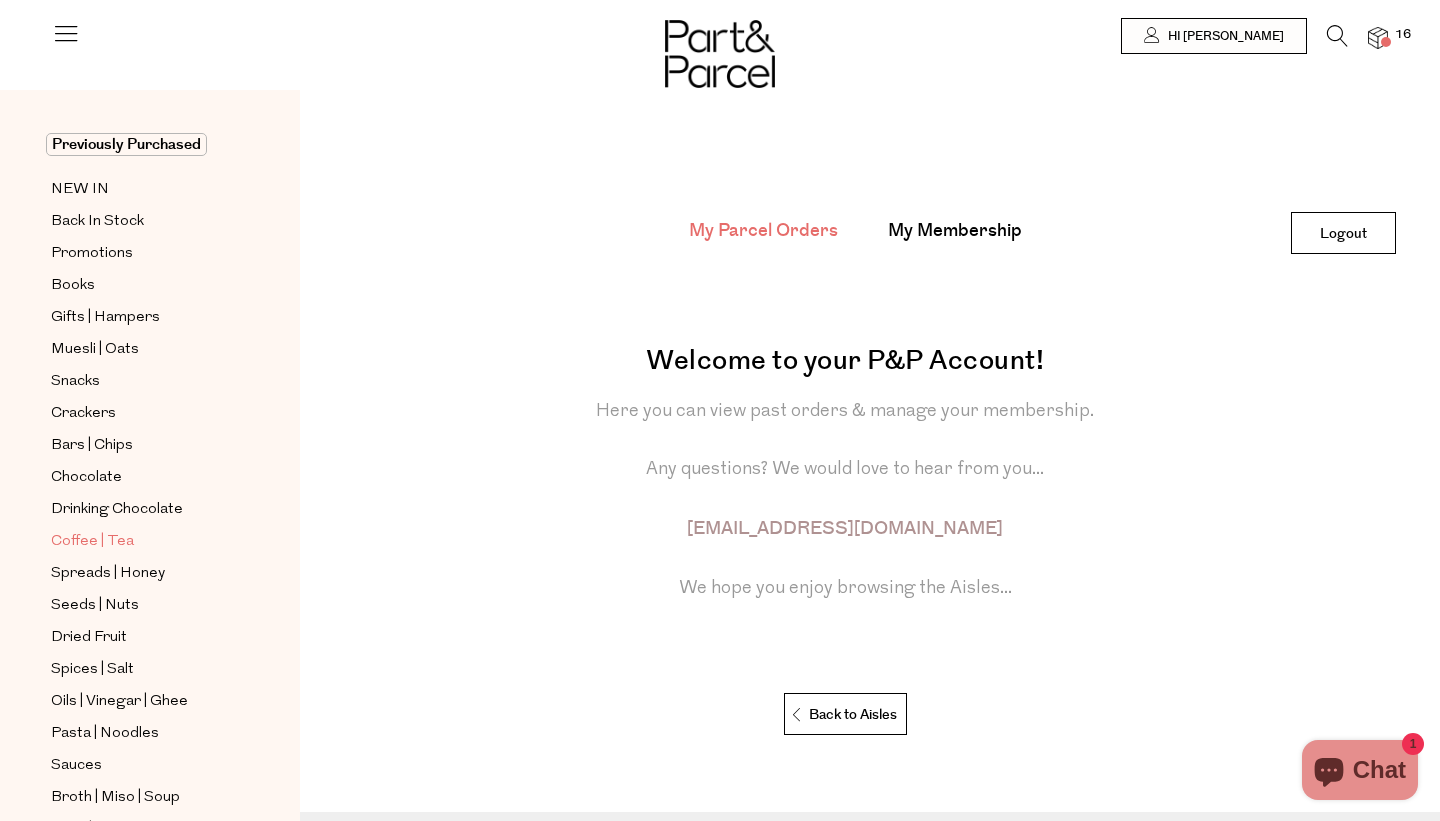 click on "Coffee | Tea" at bounding box center [92, 542] 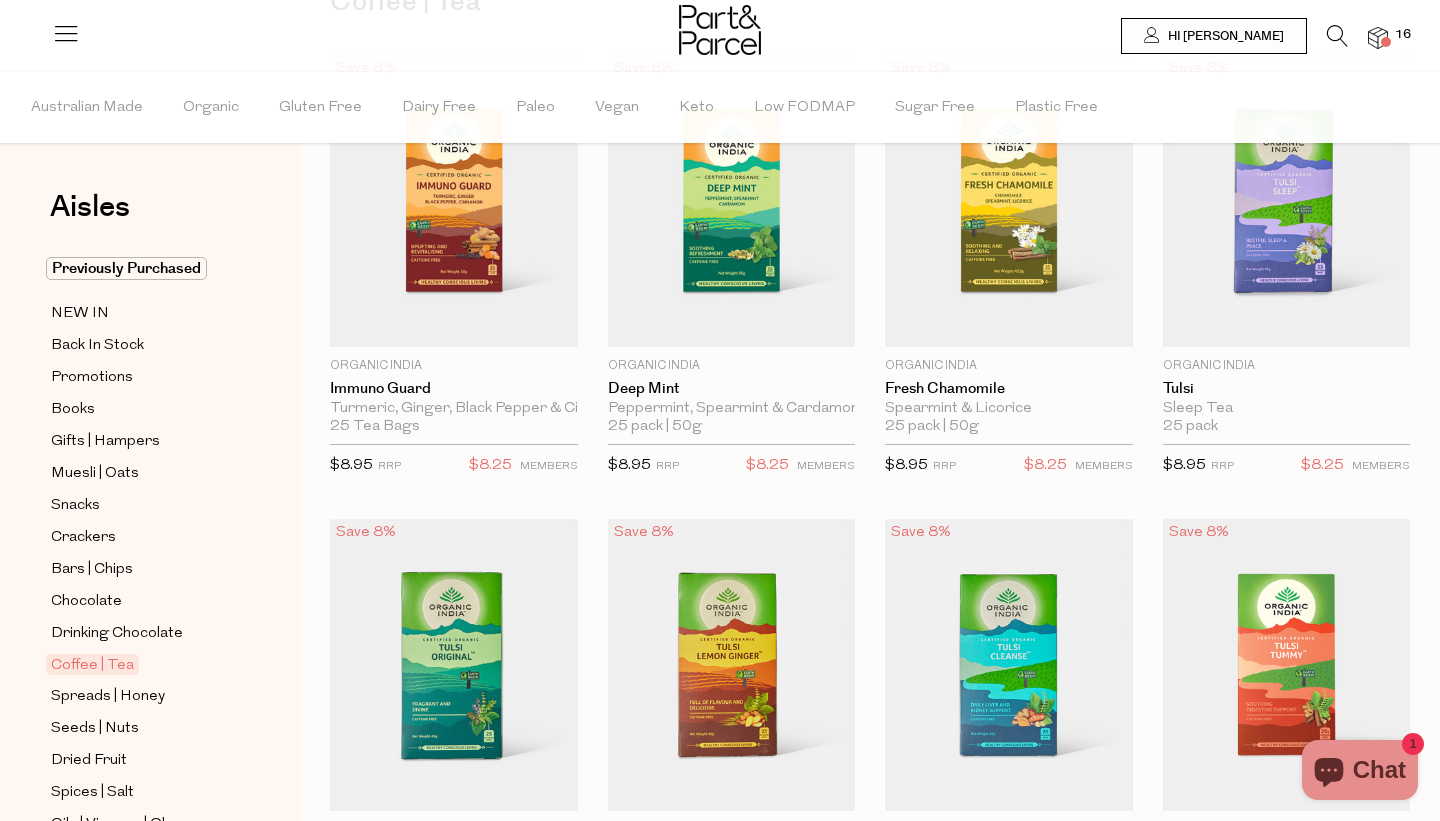 scroll, scrollTop: 0, scrollLeft: 0, axis: both 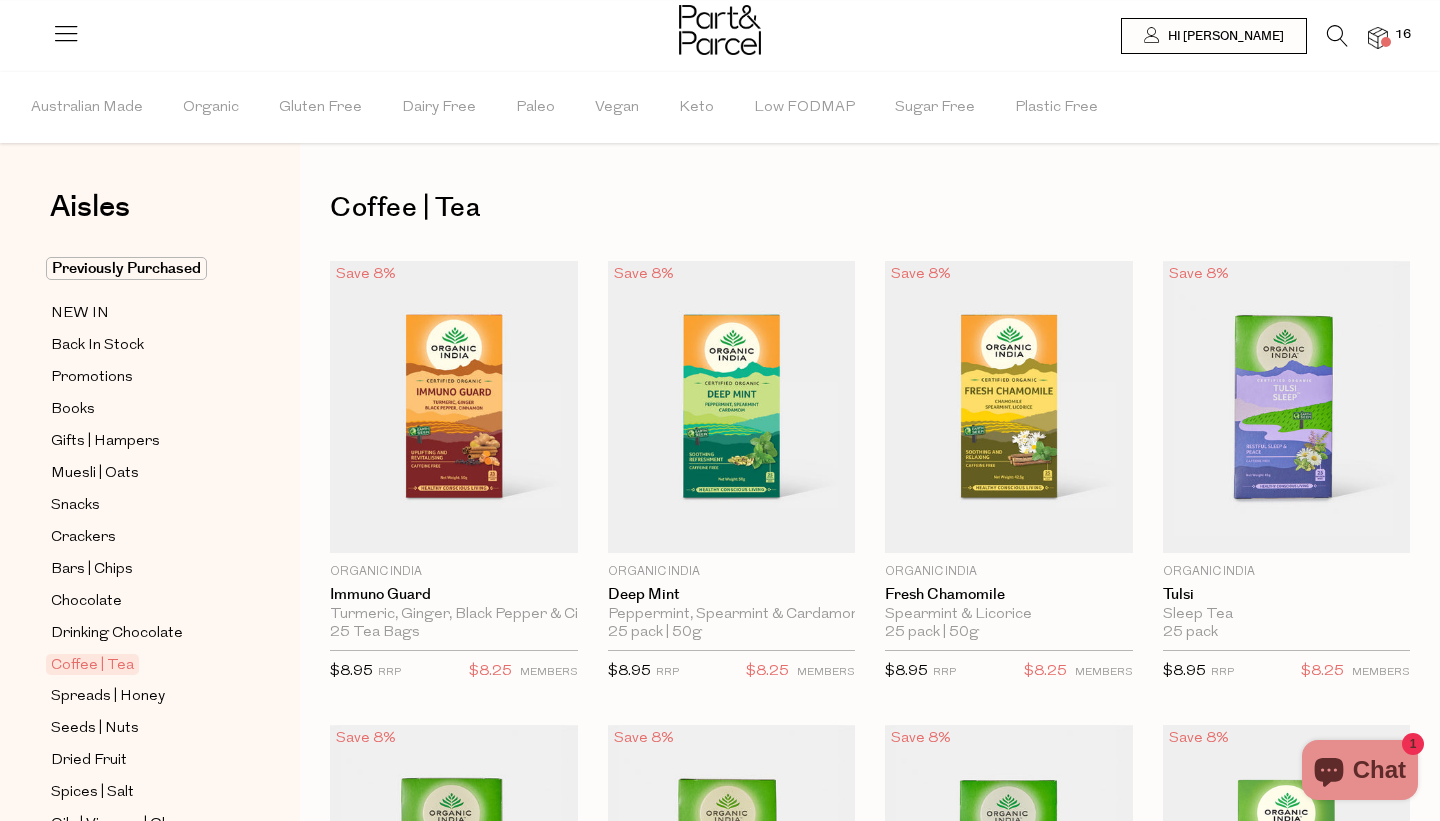 click at bounding box center (1337, 36) 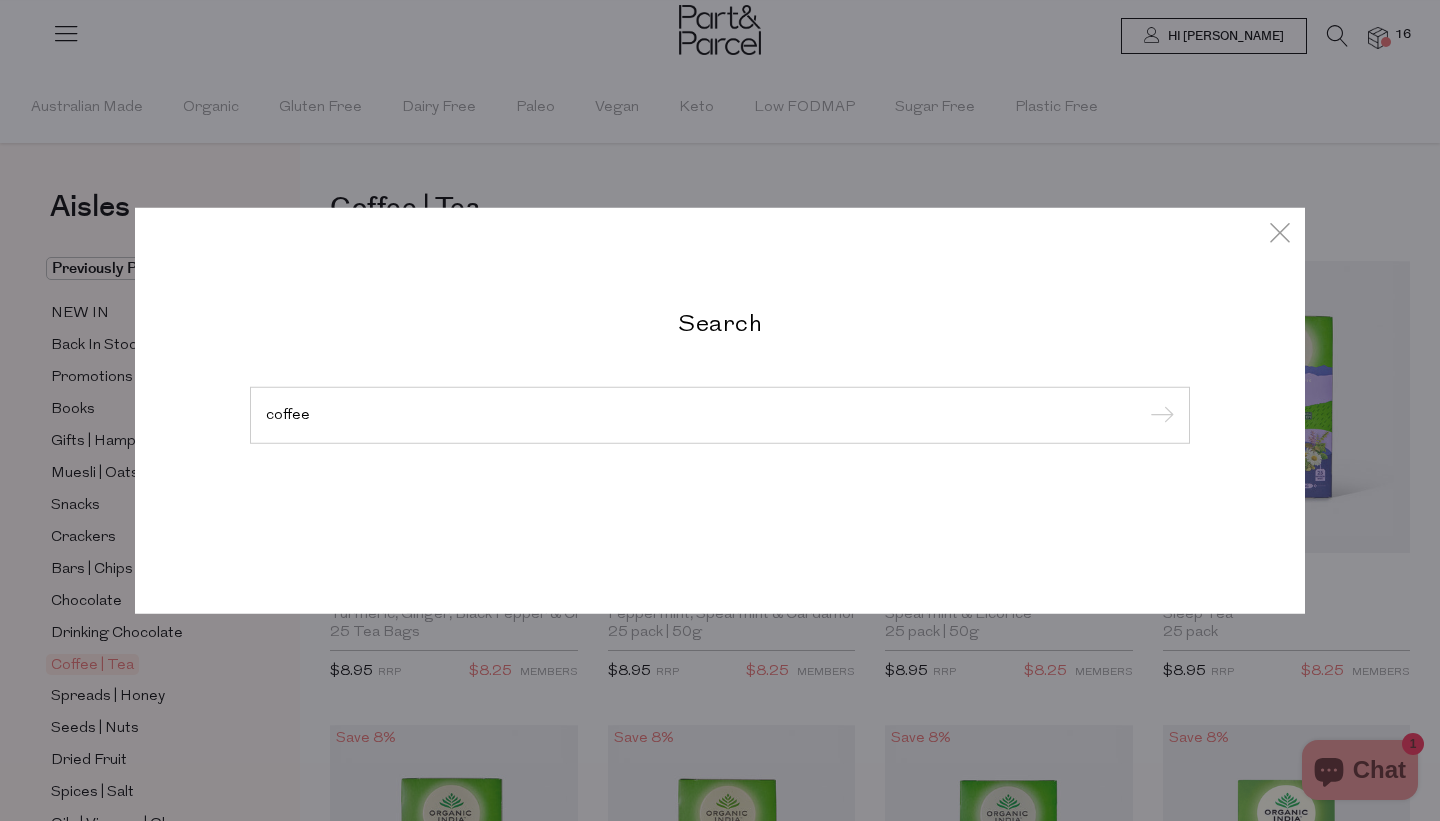 type on "coffee" 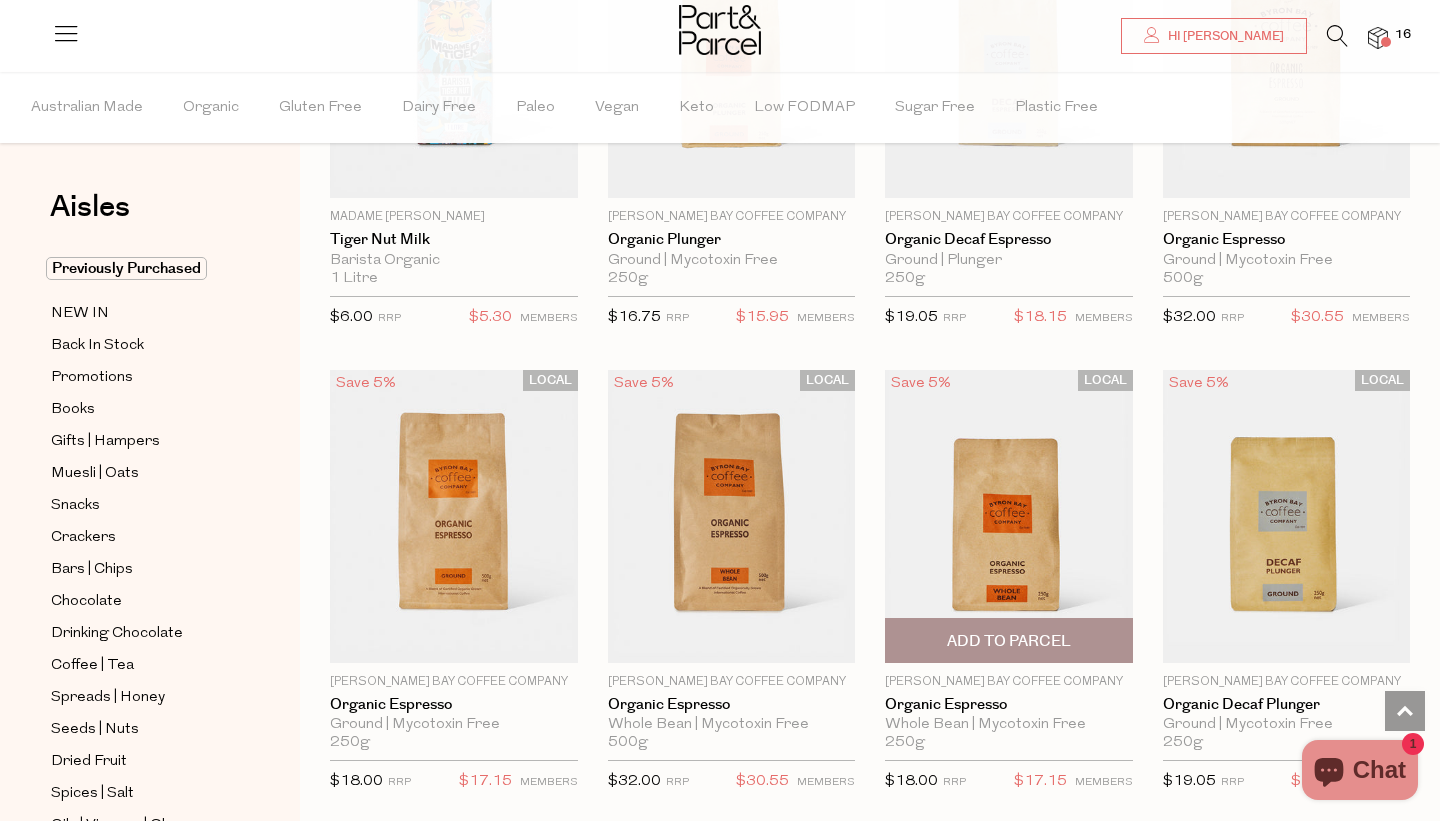 scroll, scrollTop: 5039, scrollLeft: 0, axis: vertical 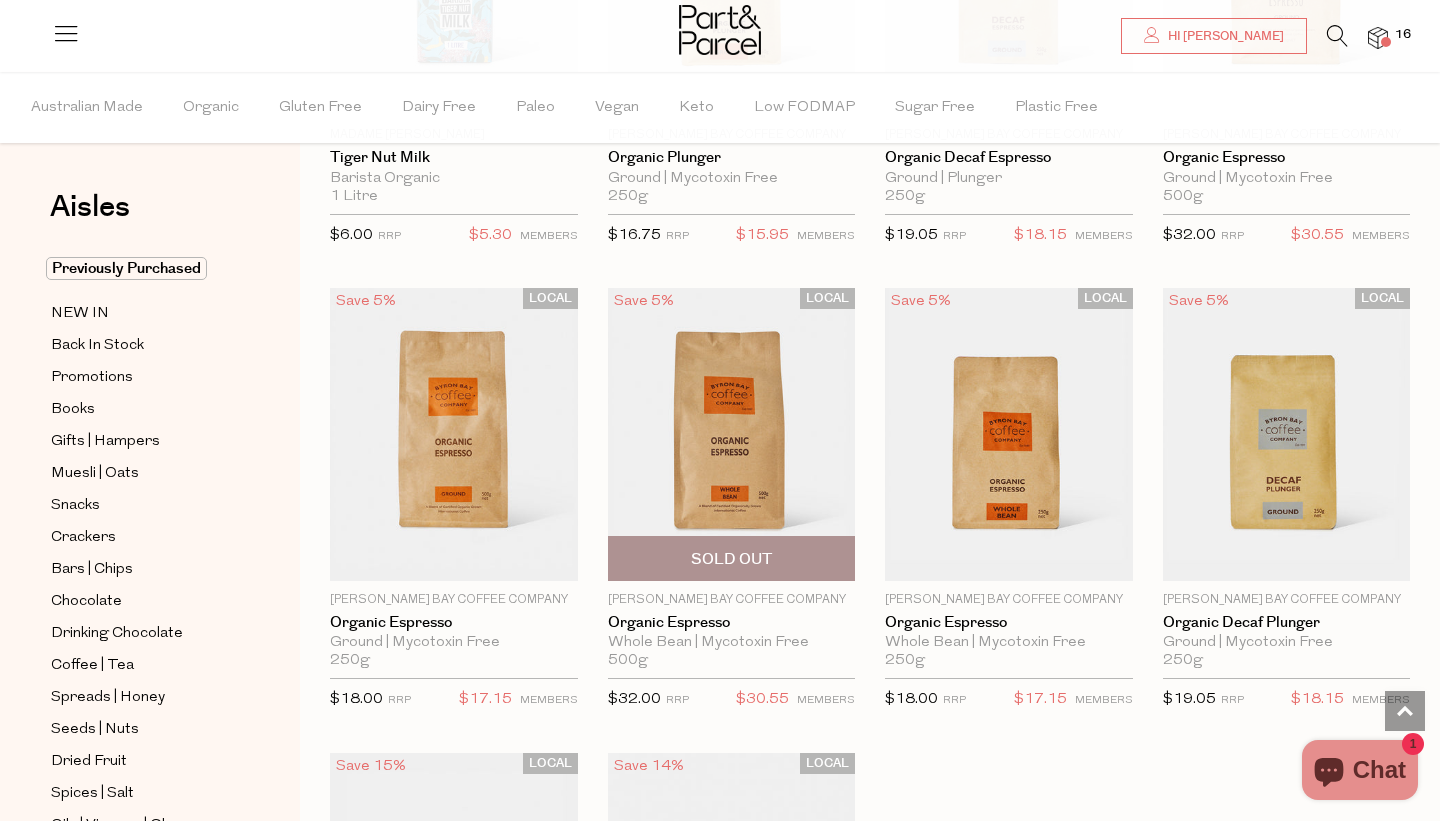 click at bounding box center [732, 434] 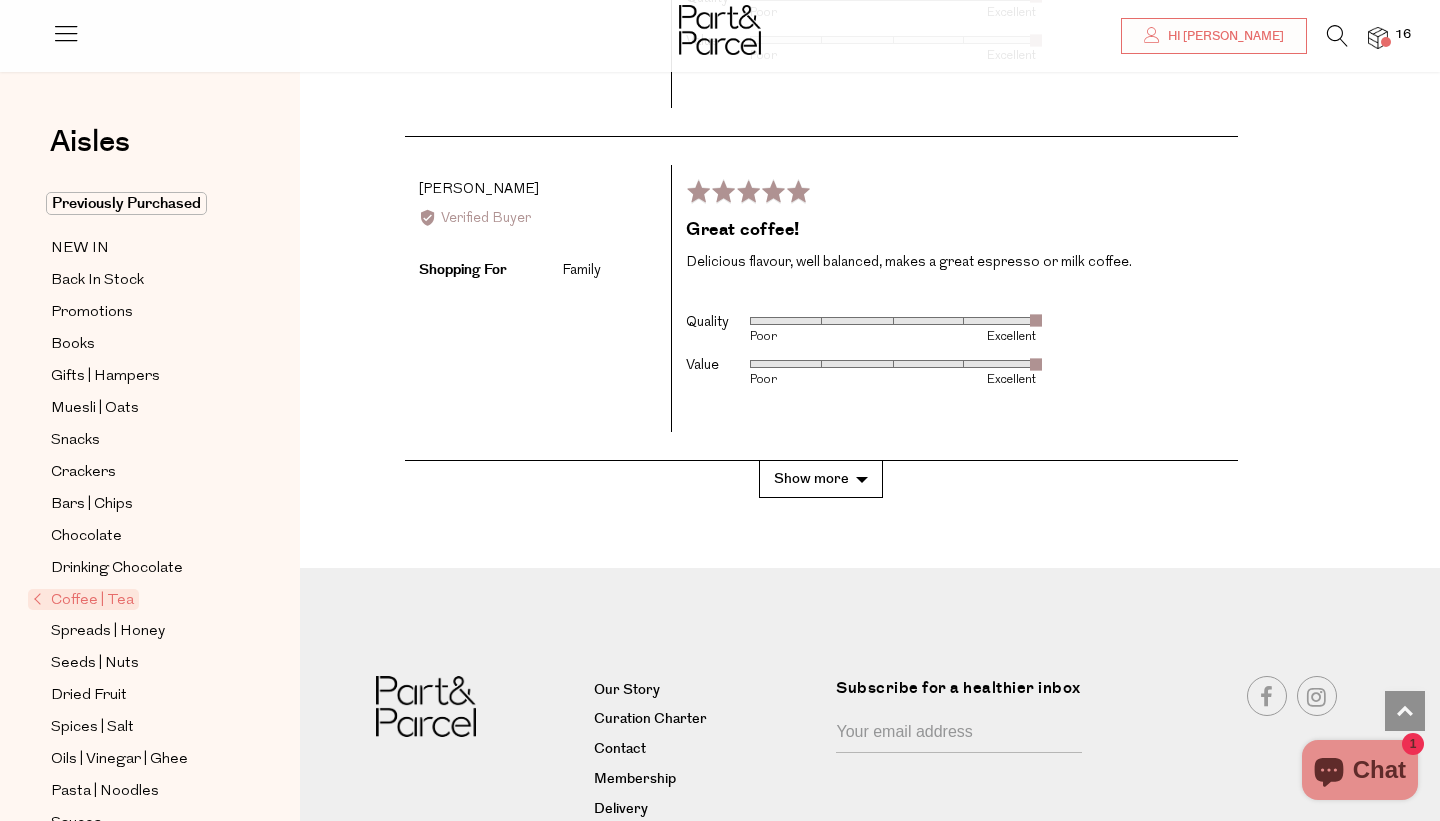 scroll, scrollTop: 3633, scrollLeft: 0, axis: vertical 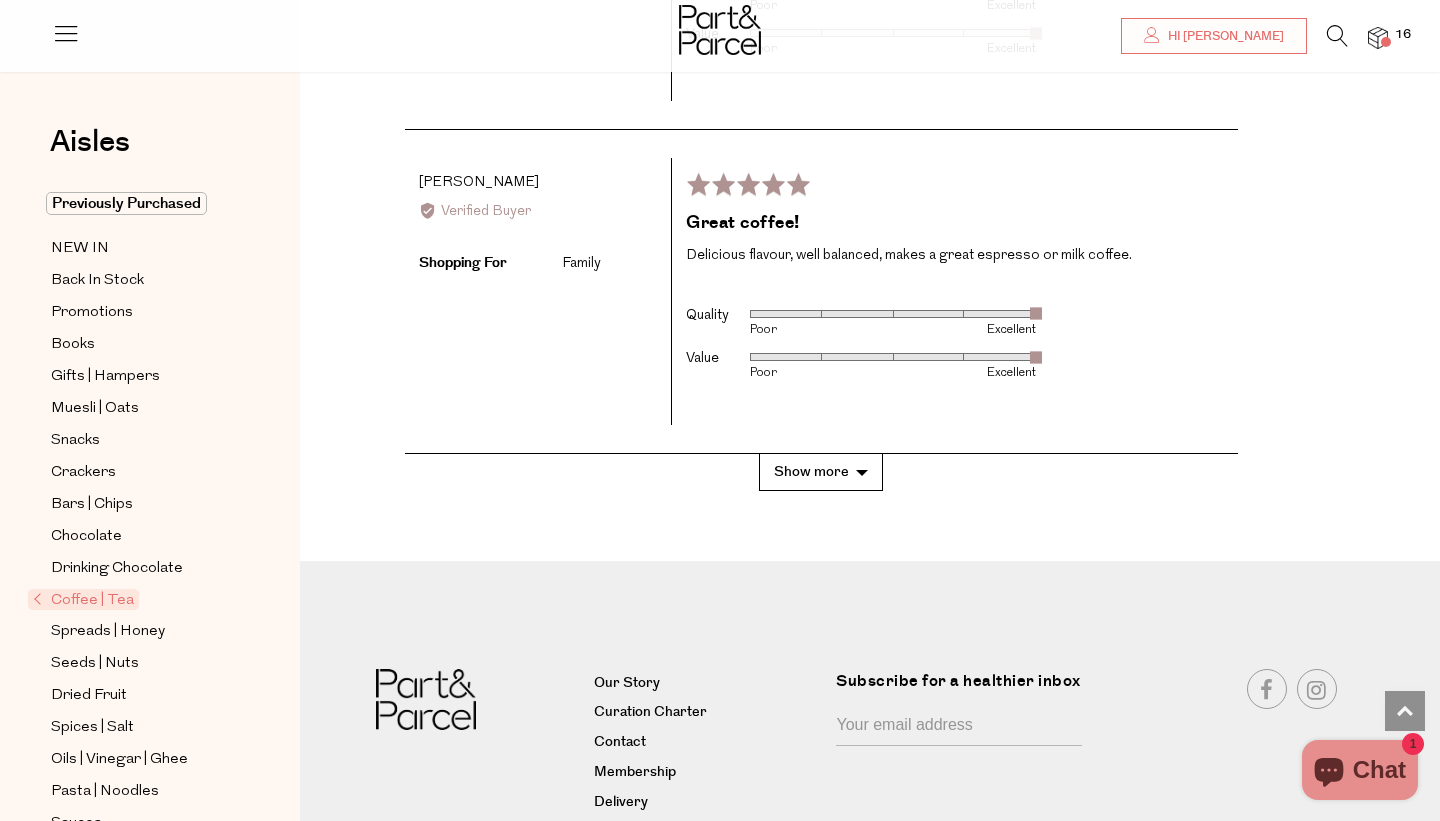 click on "Show more" at bounding box center (821, 472) 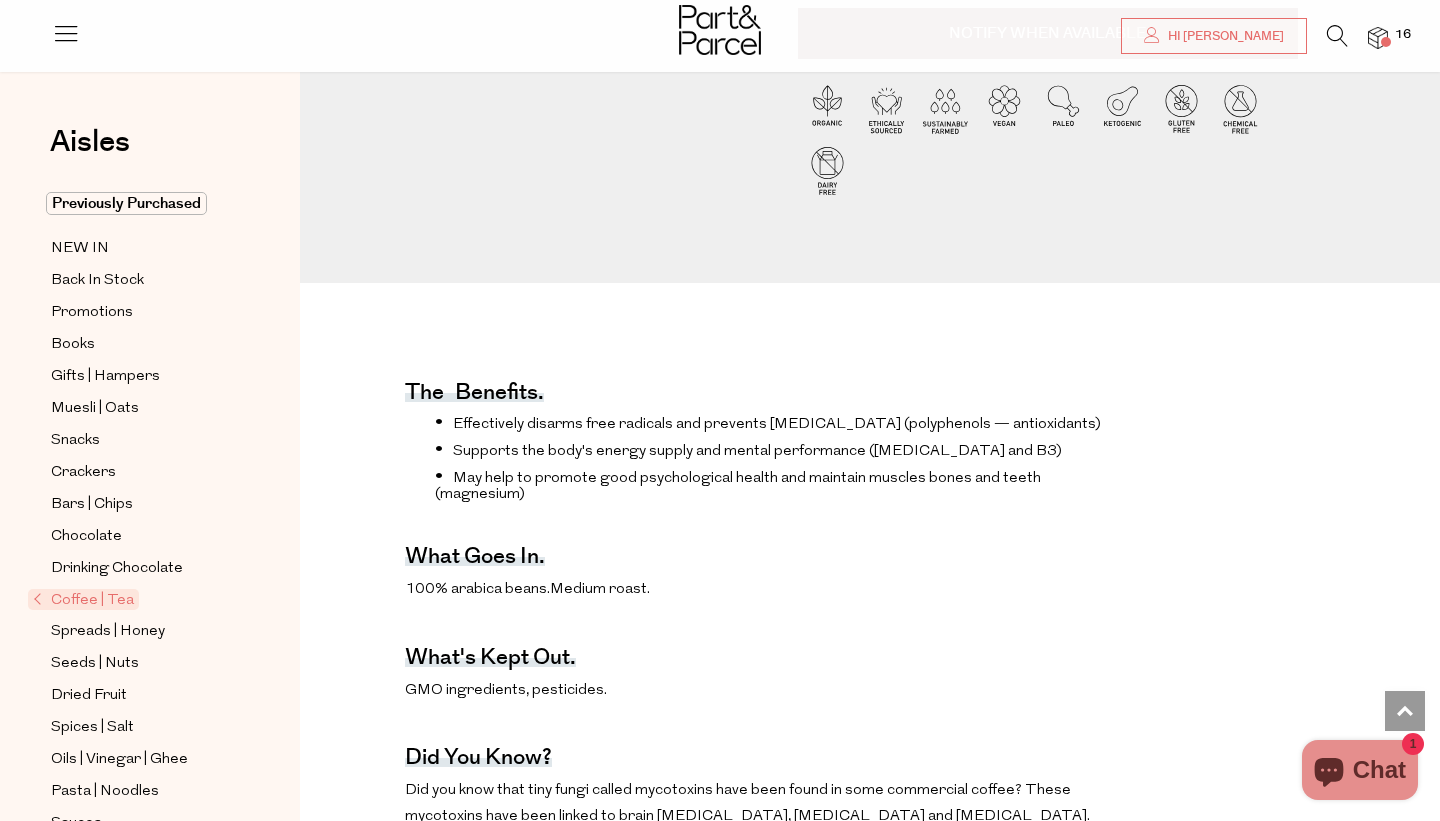scroll, scrollTop: 0, scrollLeft: 0, axis: both 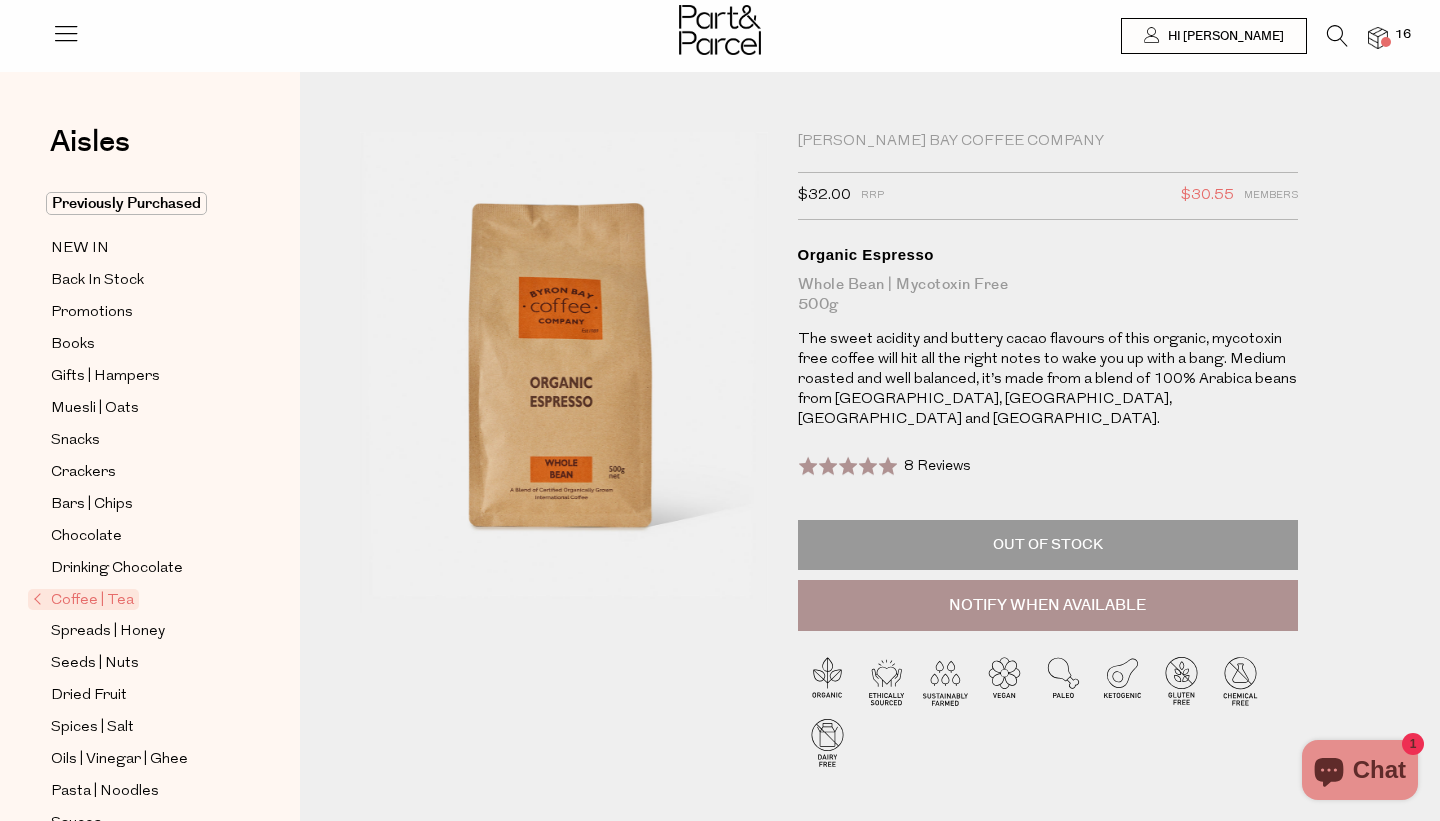 click at bounding box center [1378, 38] 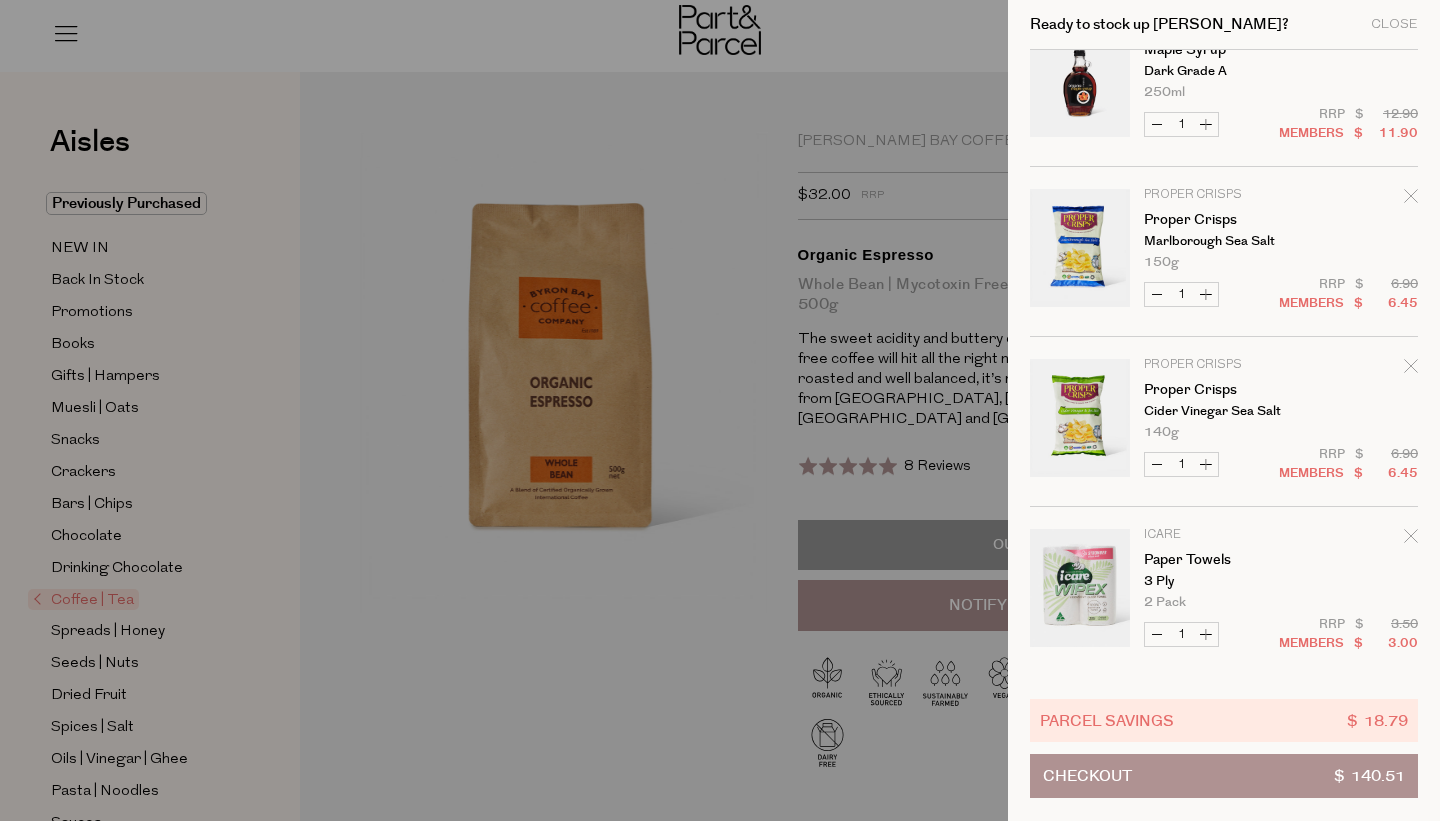scroll, scrollTop: 0, scrollLeft: 0, axis: both 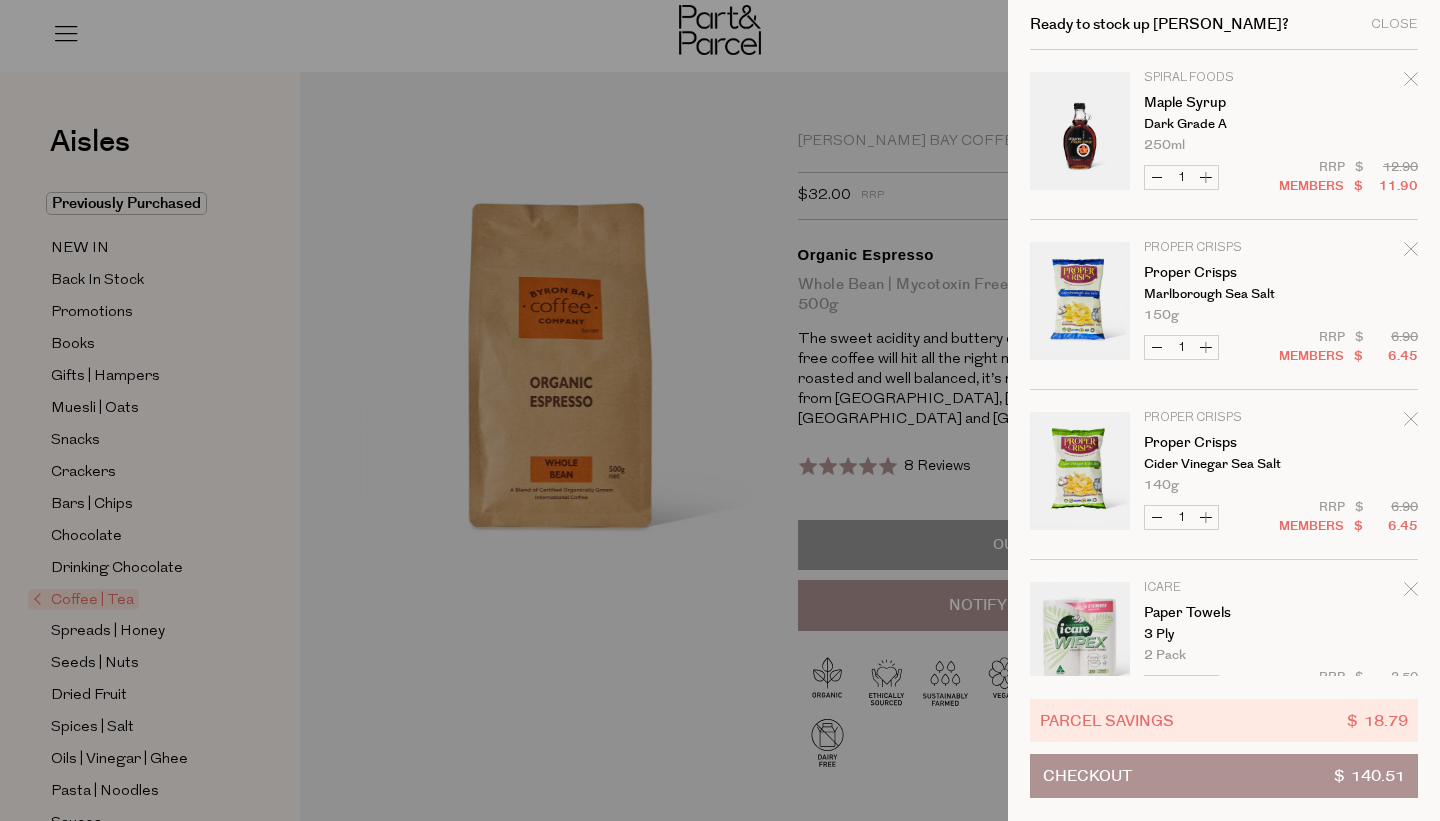 click on "Increase Proper Crisps" at bounding box center [1206, 517] 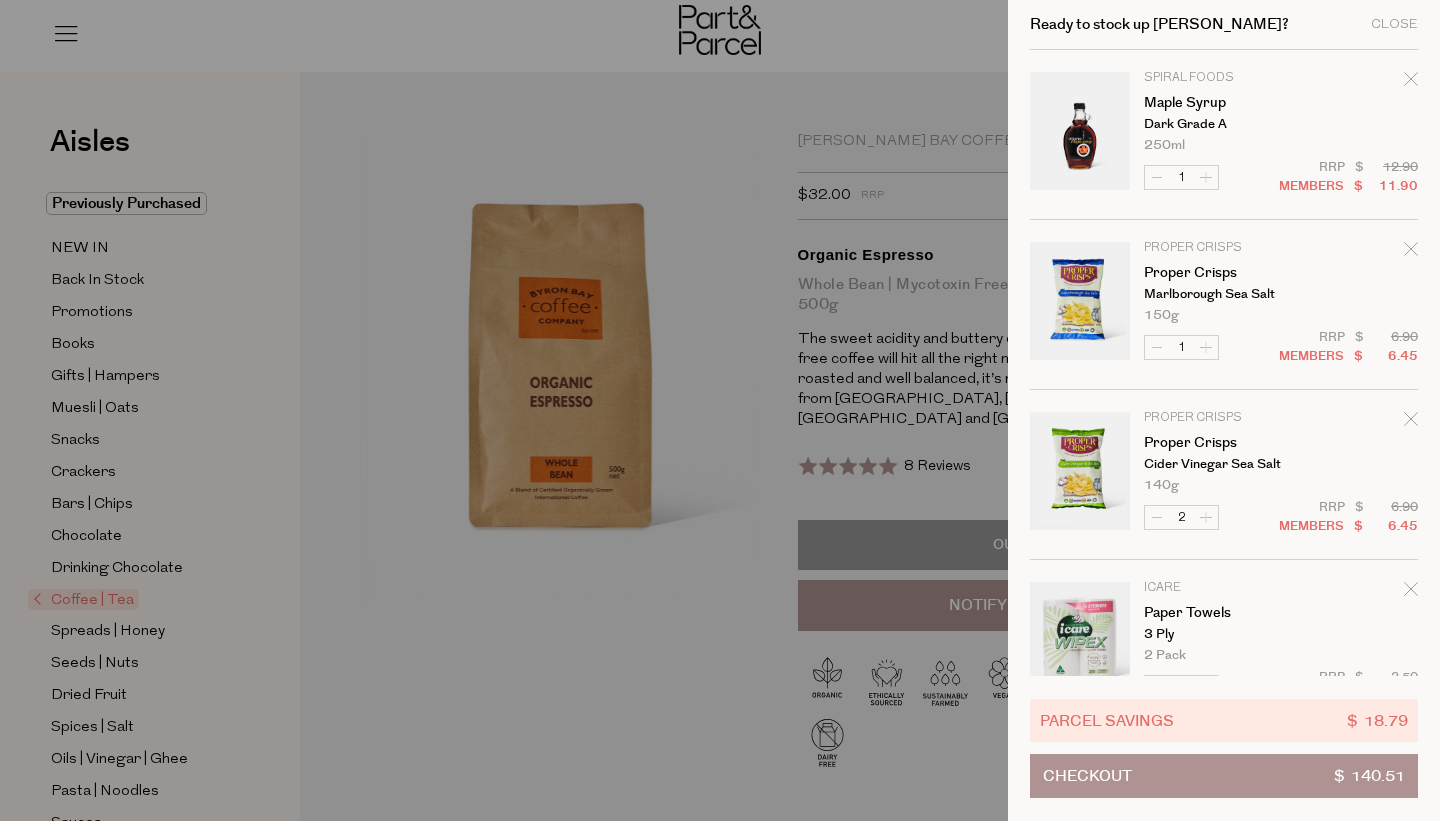 click on "Image
Product
Total
Qty
Spiral Foods
Maple Syrup
Dark Grade A
250ml 1 $ $" at bounding box center [1224, 1321] 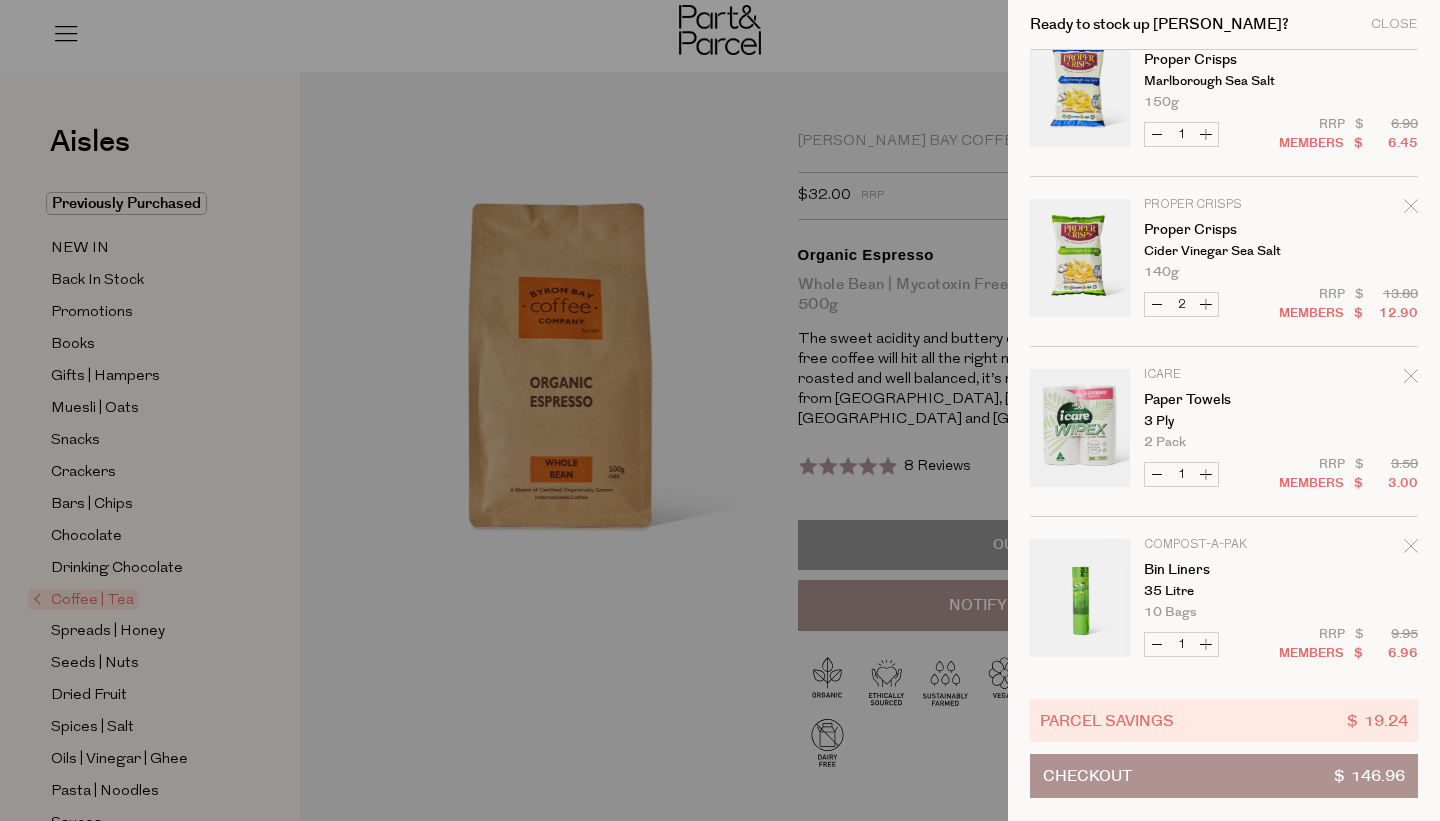 scroll, scrollTop: 0, scrollLeft: 0, axis: both 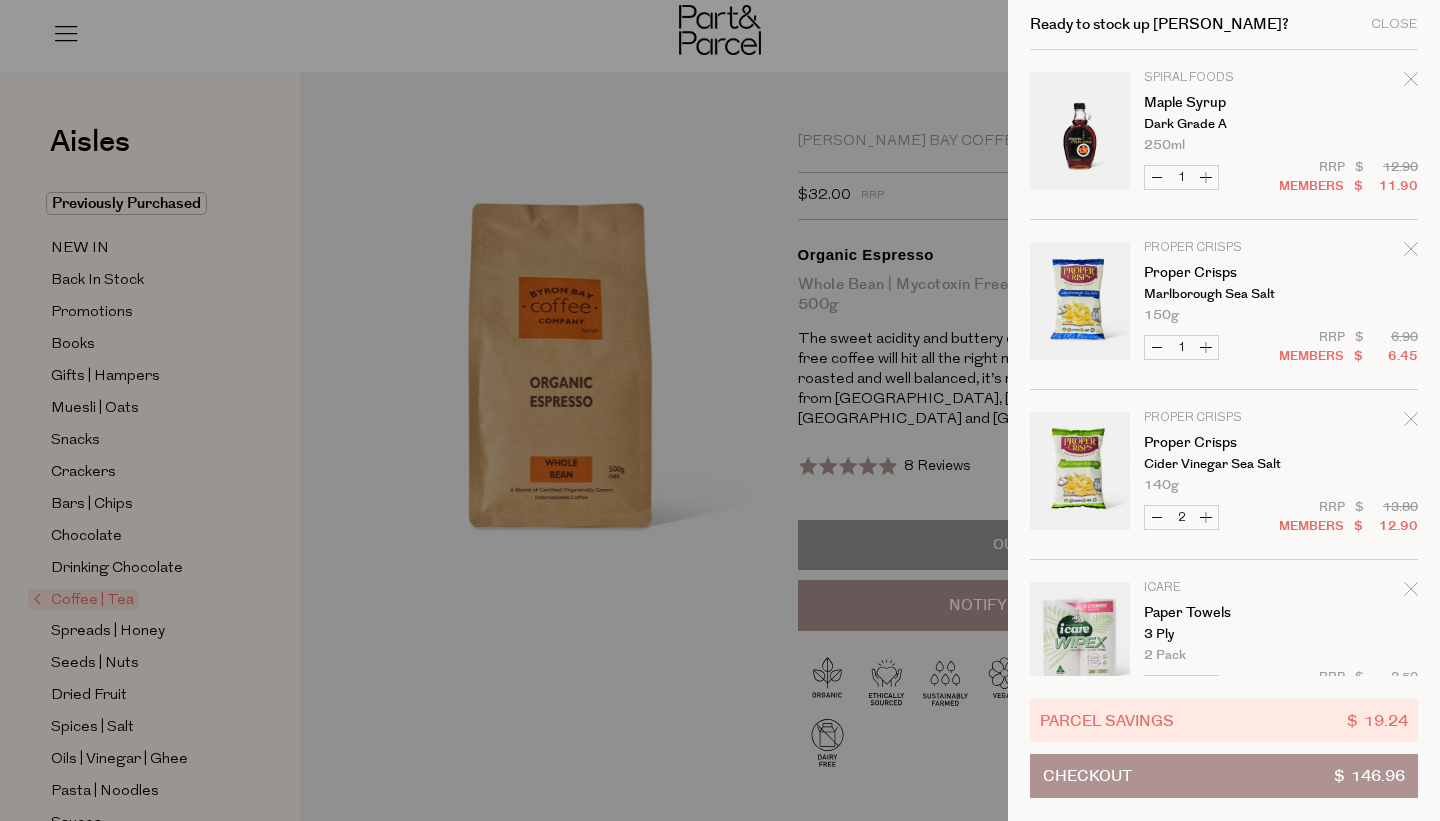 click on "Increase Proper Crisps" at bounding box center [1206, 347] 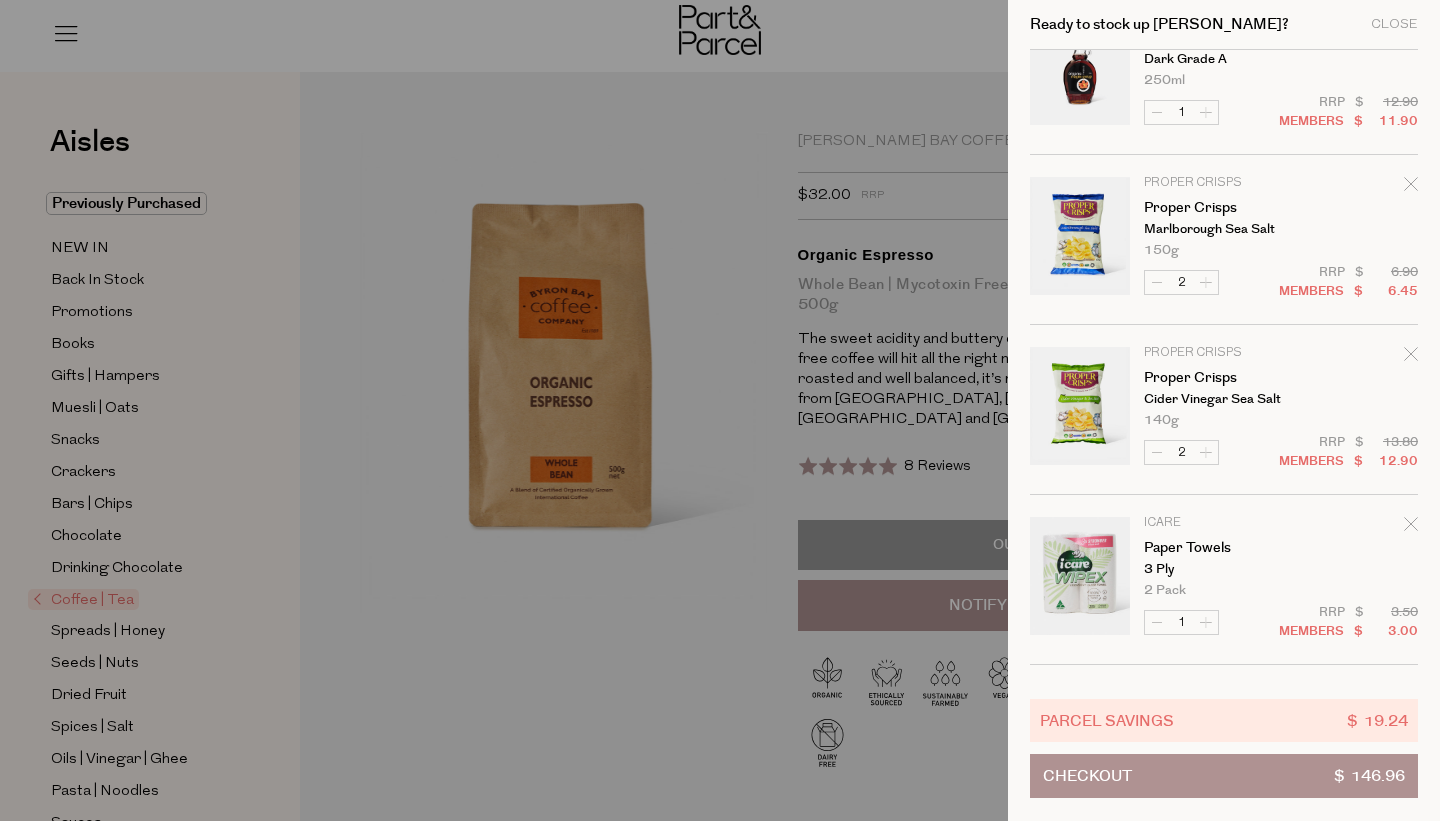scroll, scrollTop: 181, scrollLeft: 0, axis: vertical 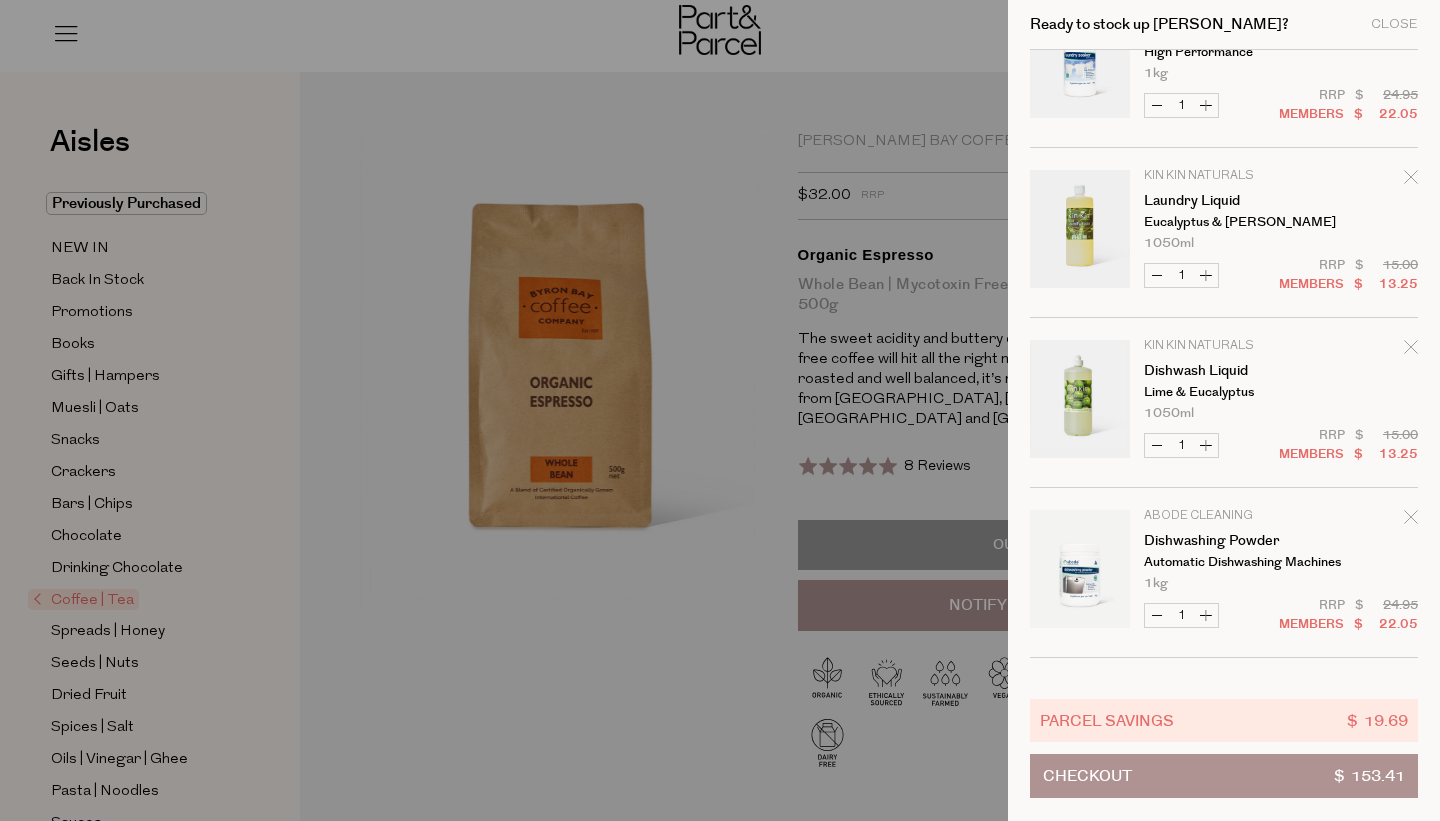 click on "Increase Laundry Liquid" at bounding box center (1206, 275) 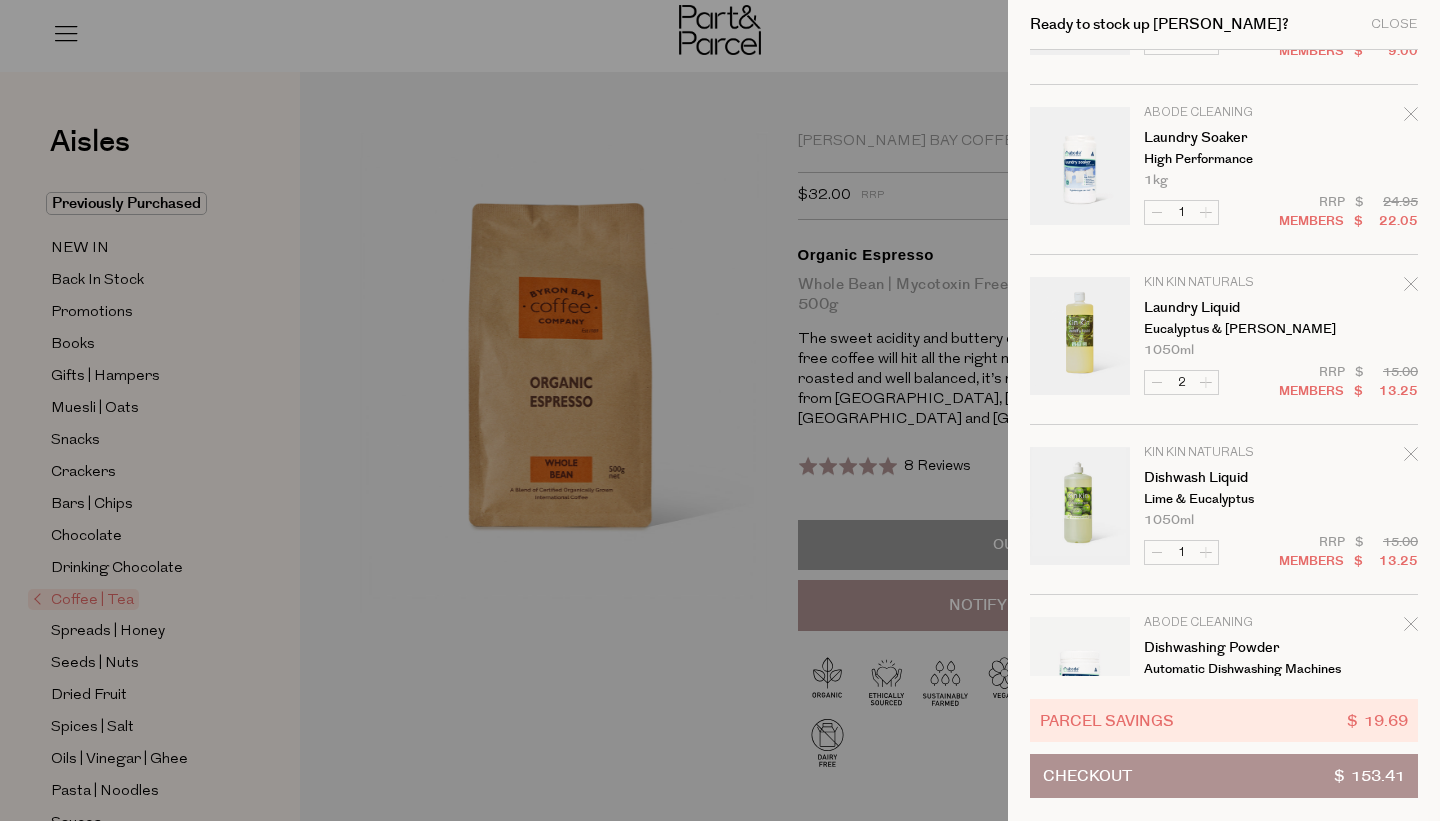 scroll, scrollTop: 0, scrollLeft: 0, axis: both 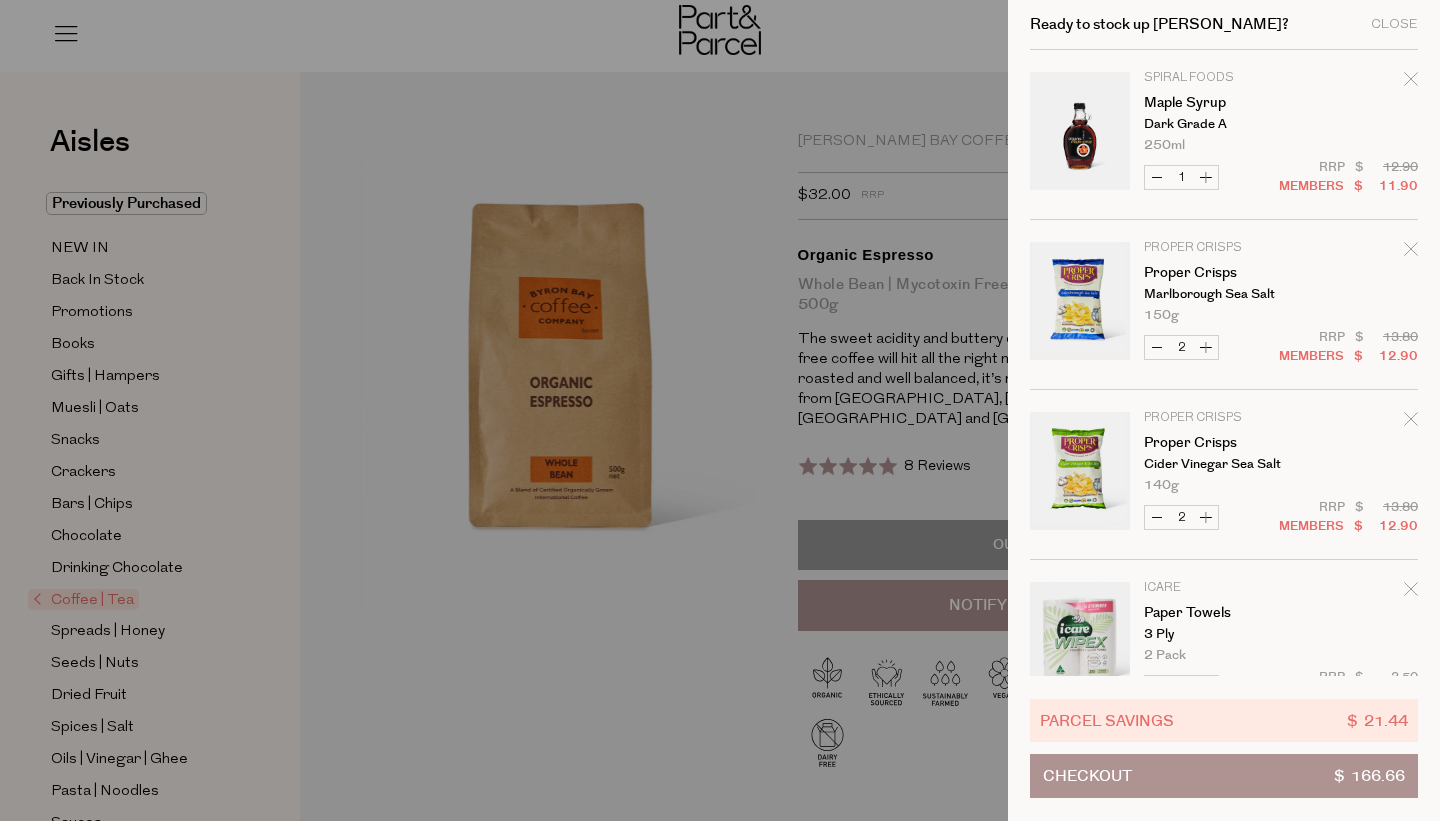 click at bounding box center (720, 410) 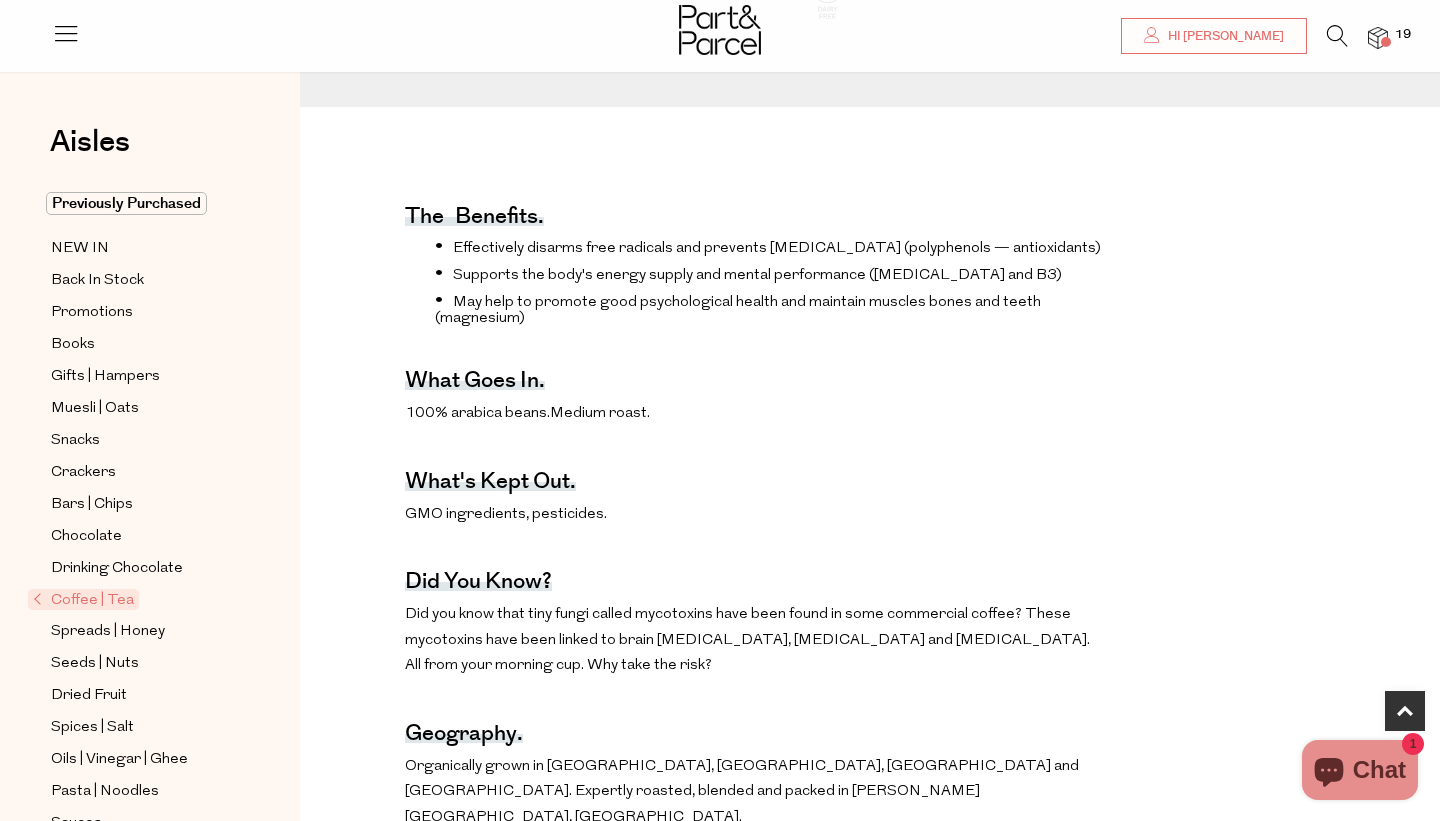 scroll, scrollTop: 856, scrollLeft: 0, axis: vertical 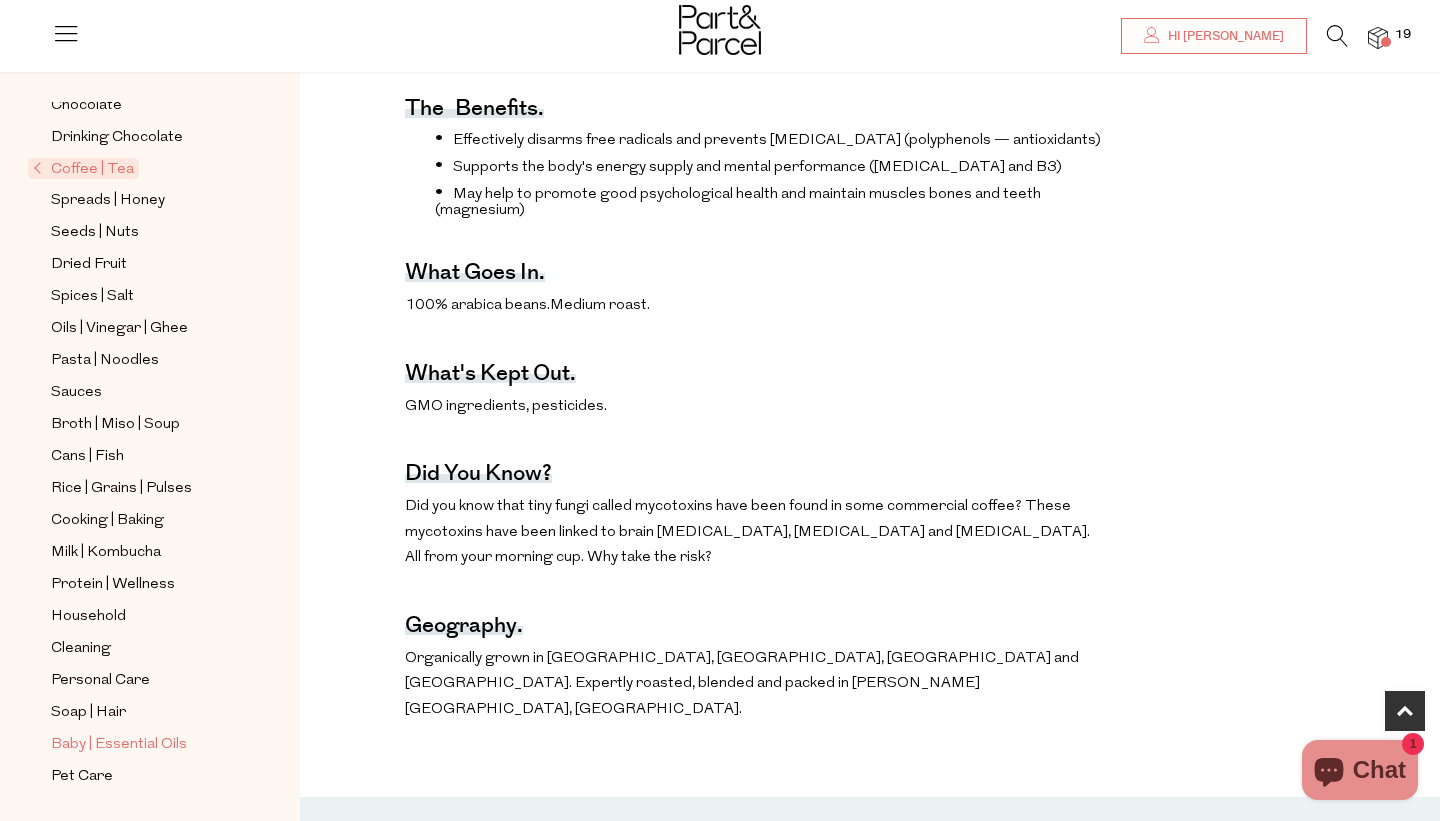 click on "Baby | Essential Oils" at bounding box center [119, 745] 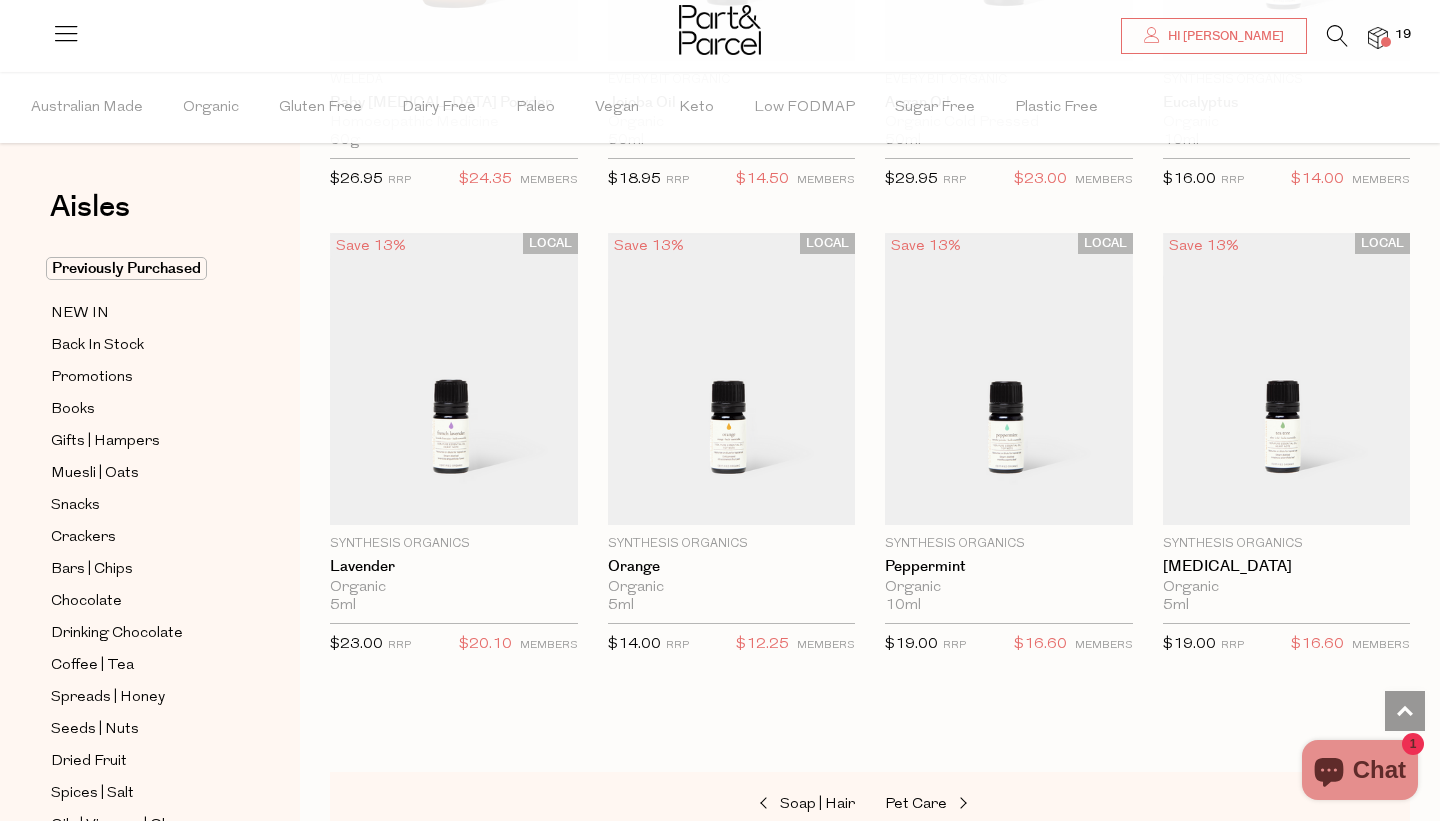 scroll, scrollTop: 0, scrollLeft: 0, axis: both 